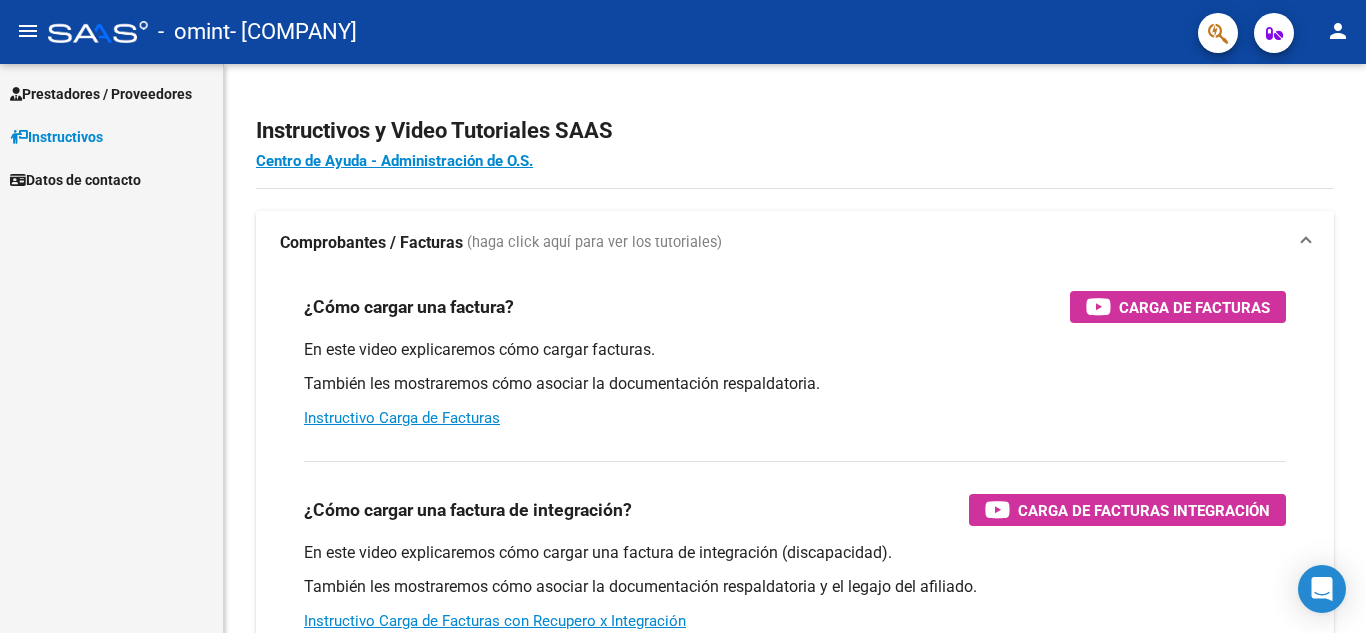scroll, scrollTop: 0, scrollLeft: 0, axis: both 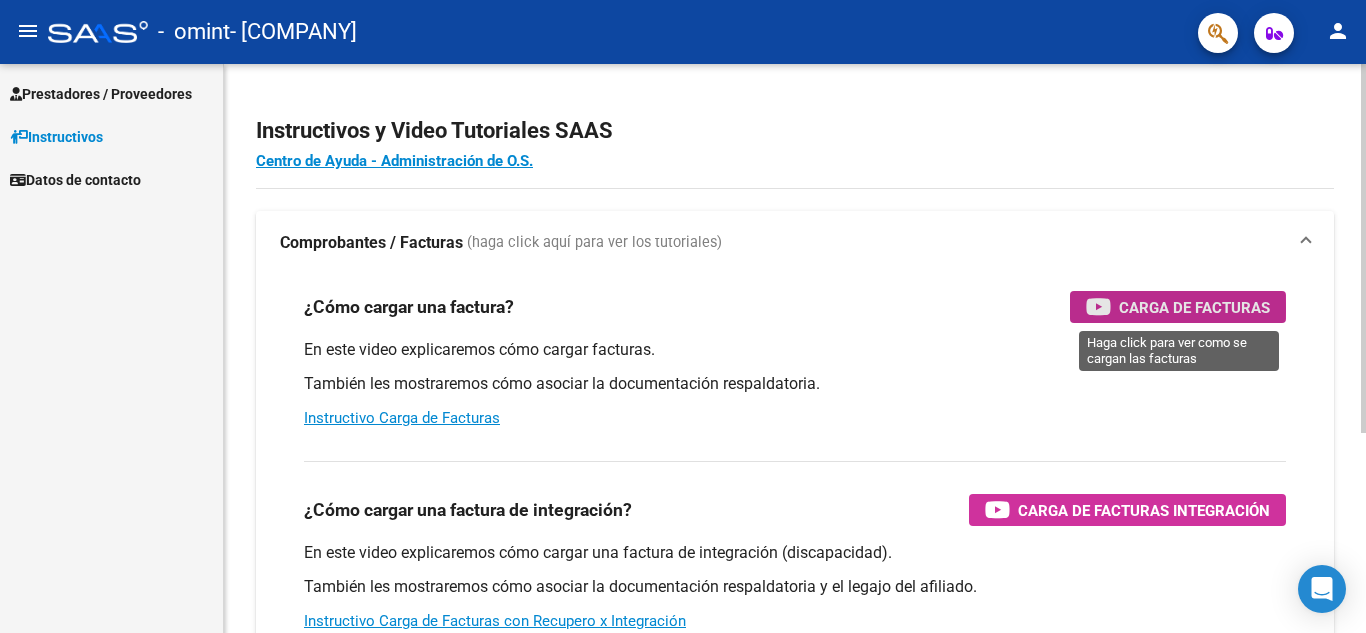 click on "Carga de Facturas" at bounding box center (1194, 307) 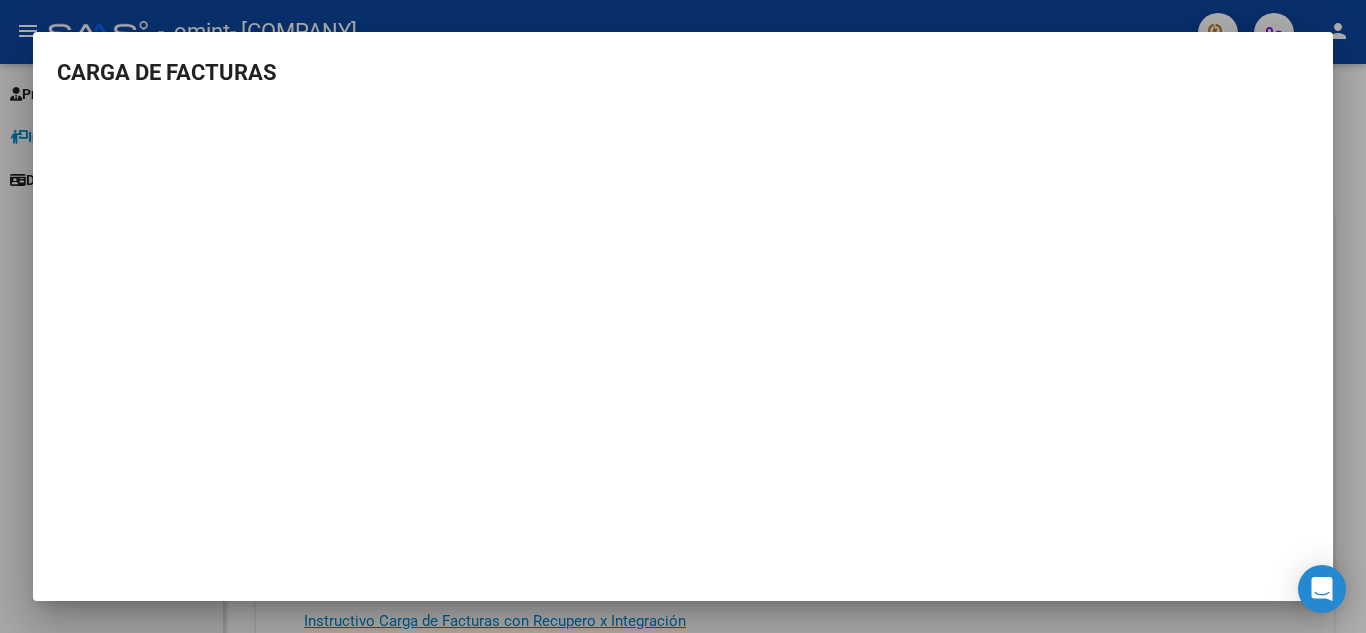 click at bounding box center (683, 316) 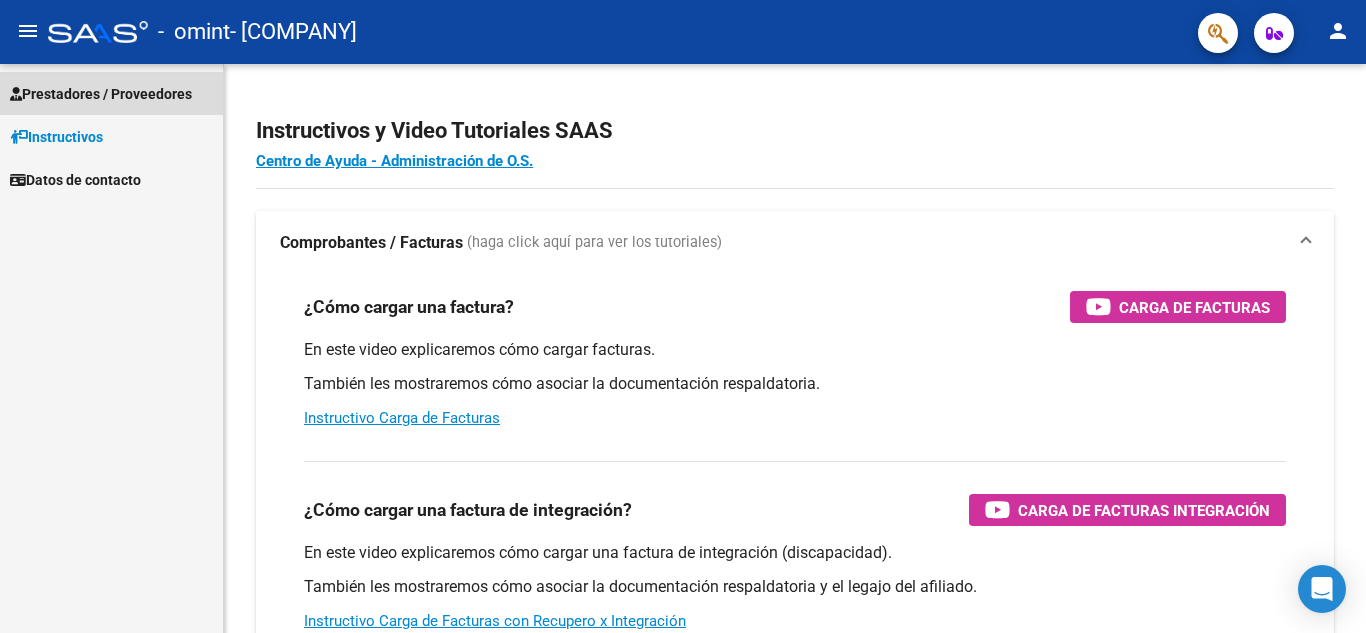 click on "Prestadores / Proveedores" at bounding box center [101, 94] 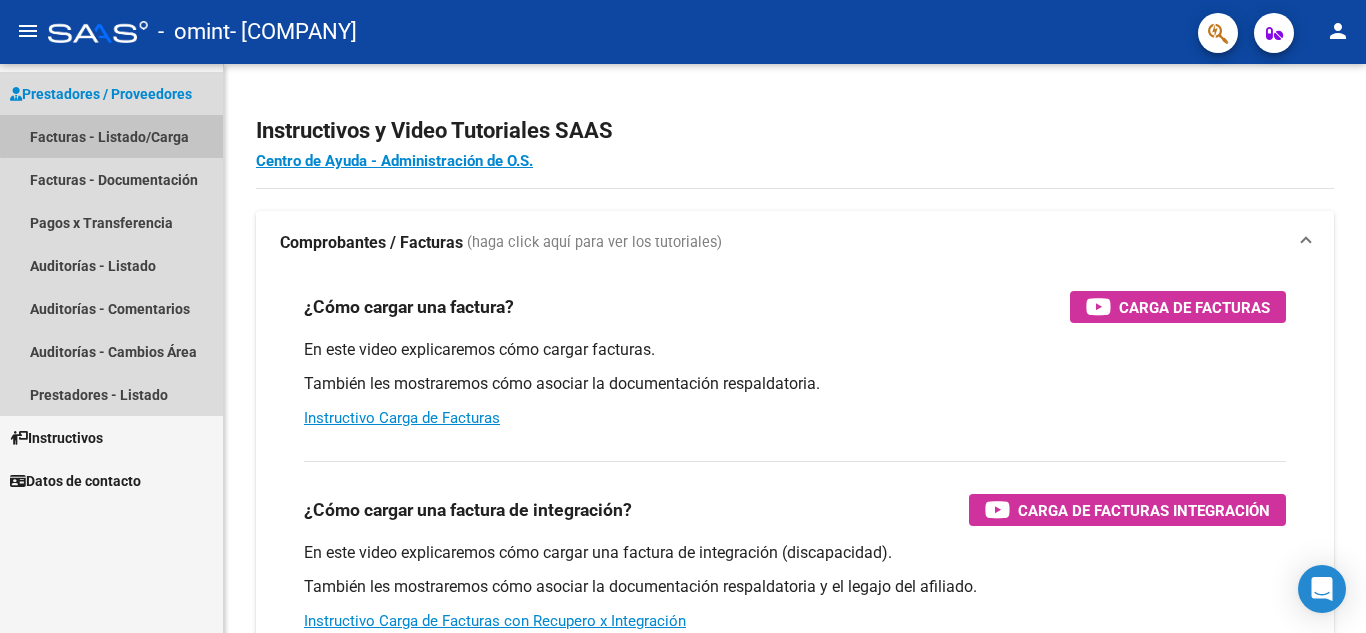 click on "Facturas - Listado/Carga" at bounding box center [111, 136] 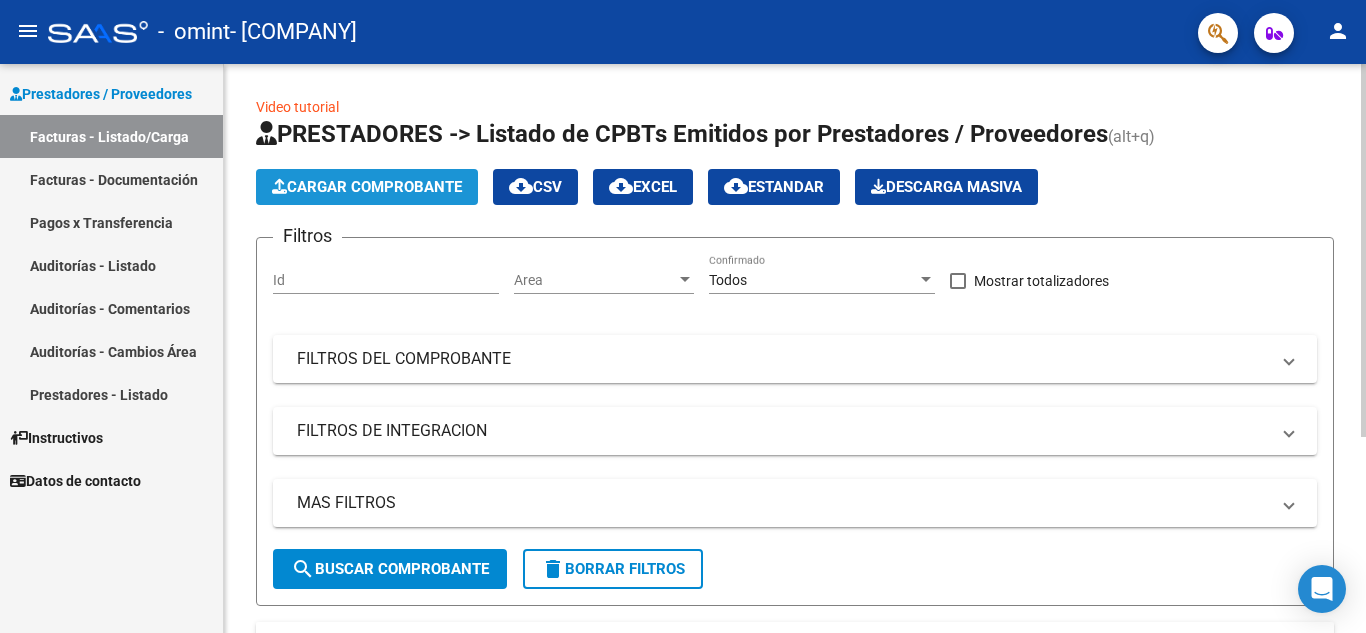 click on "Cargar Comprobante" 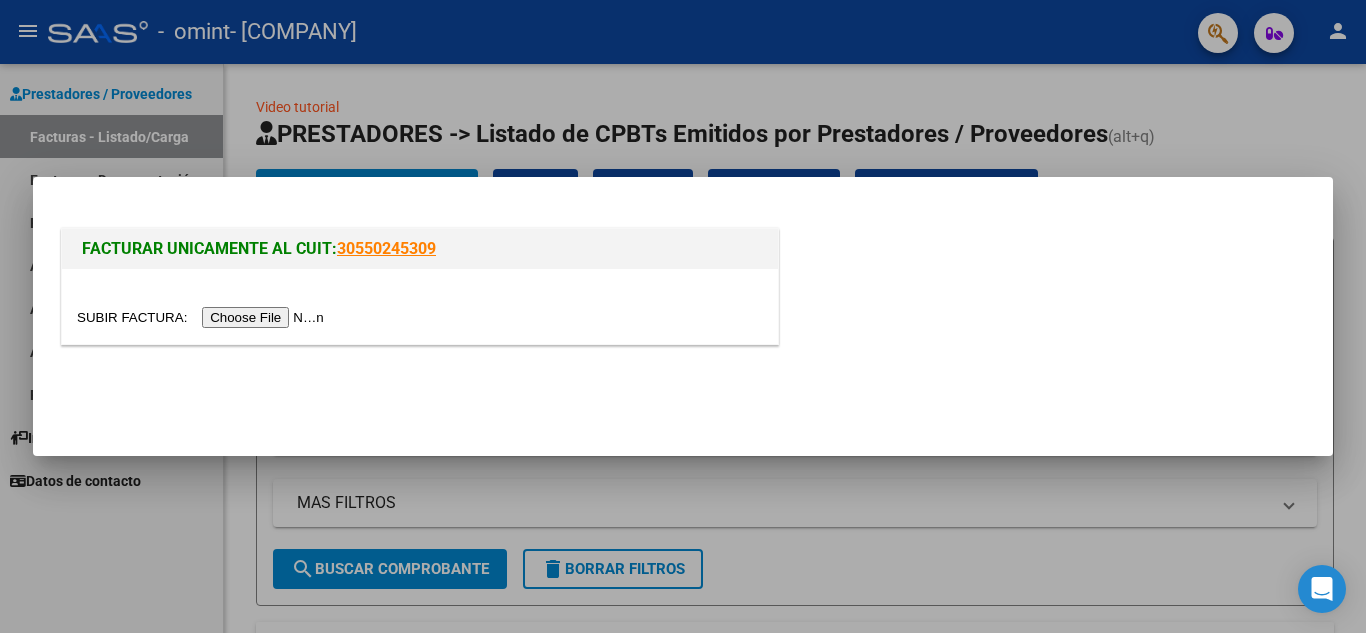 click at bounding box center [203, 317] 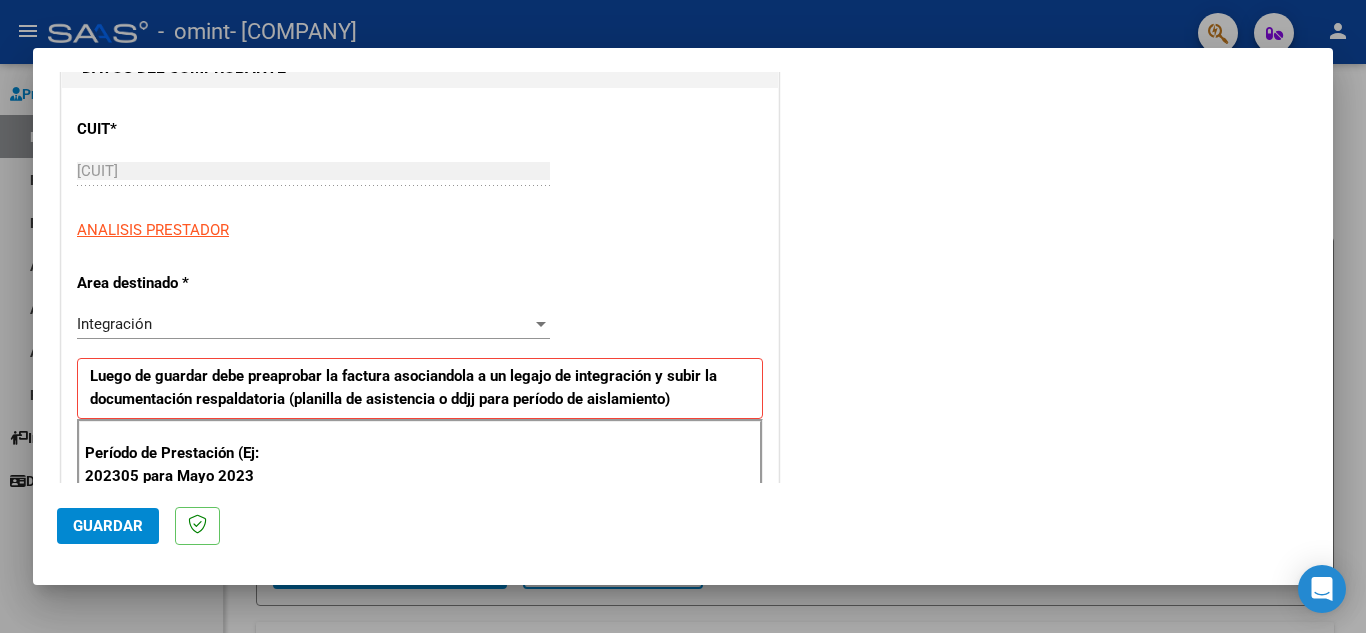 scroll, scrollTop: 270, scrollLeft: 0, axis: vertical 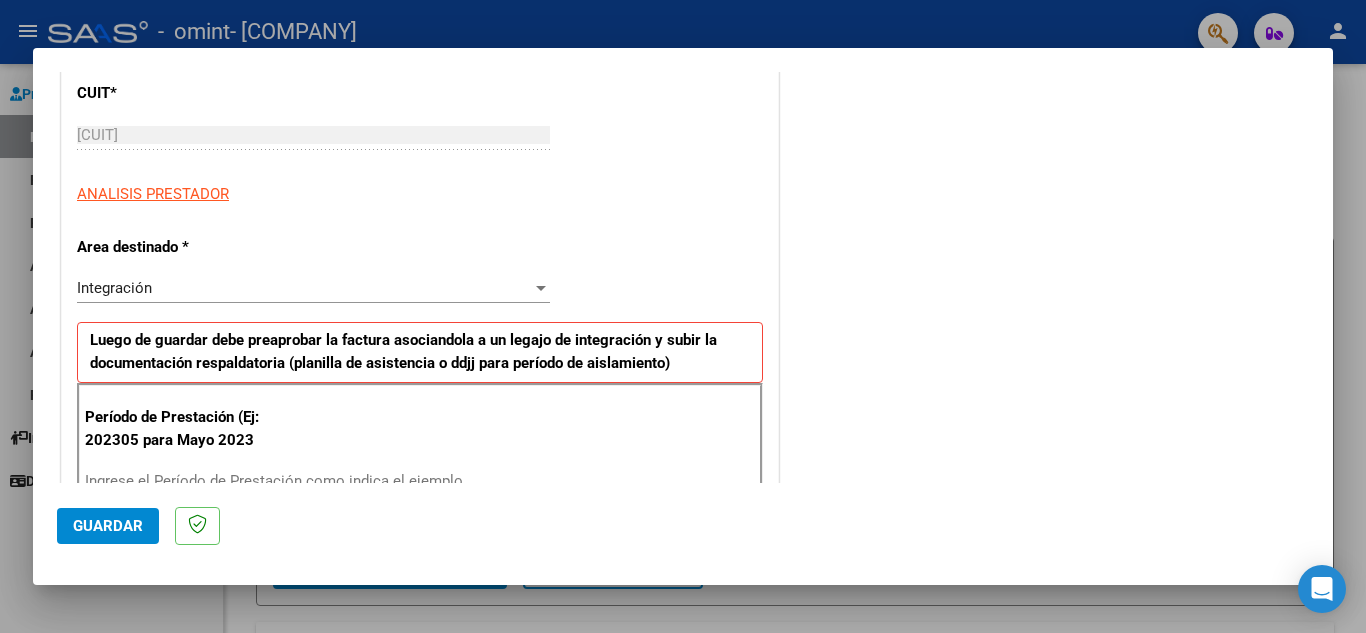 click at bounding box center [541, 288] 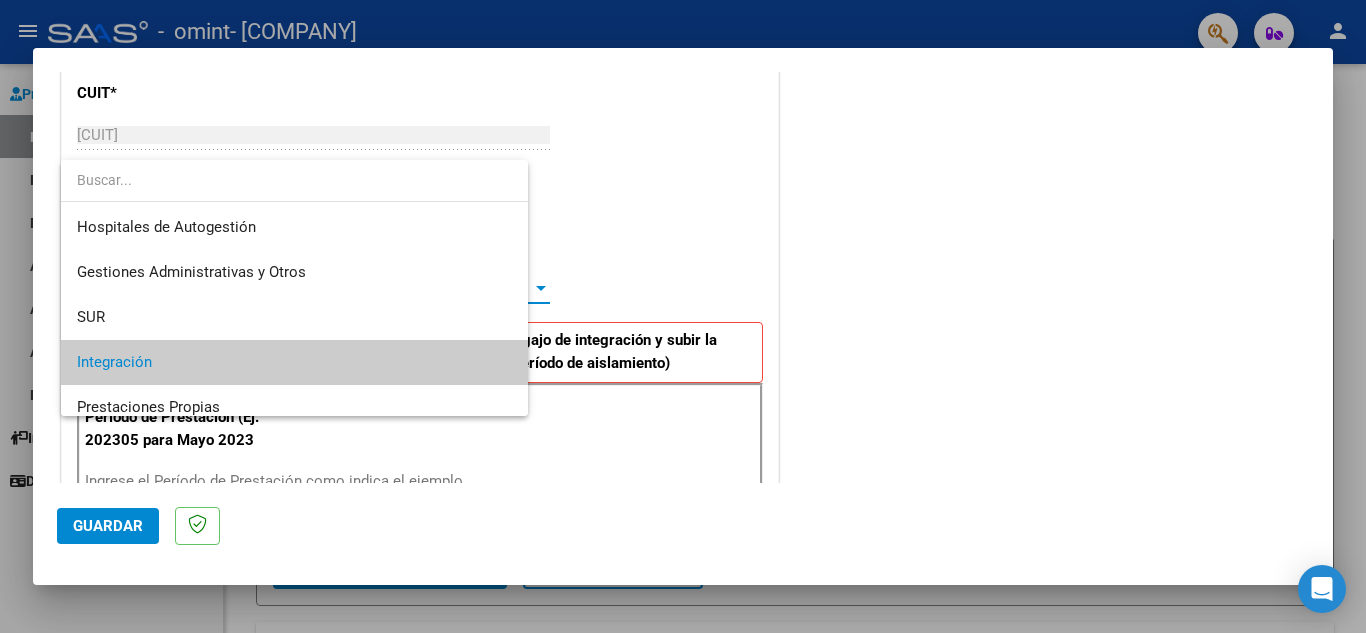 scroll, scrollTop: 75, scrollLeft: 0, axis: vertical 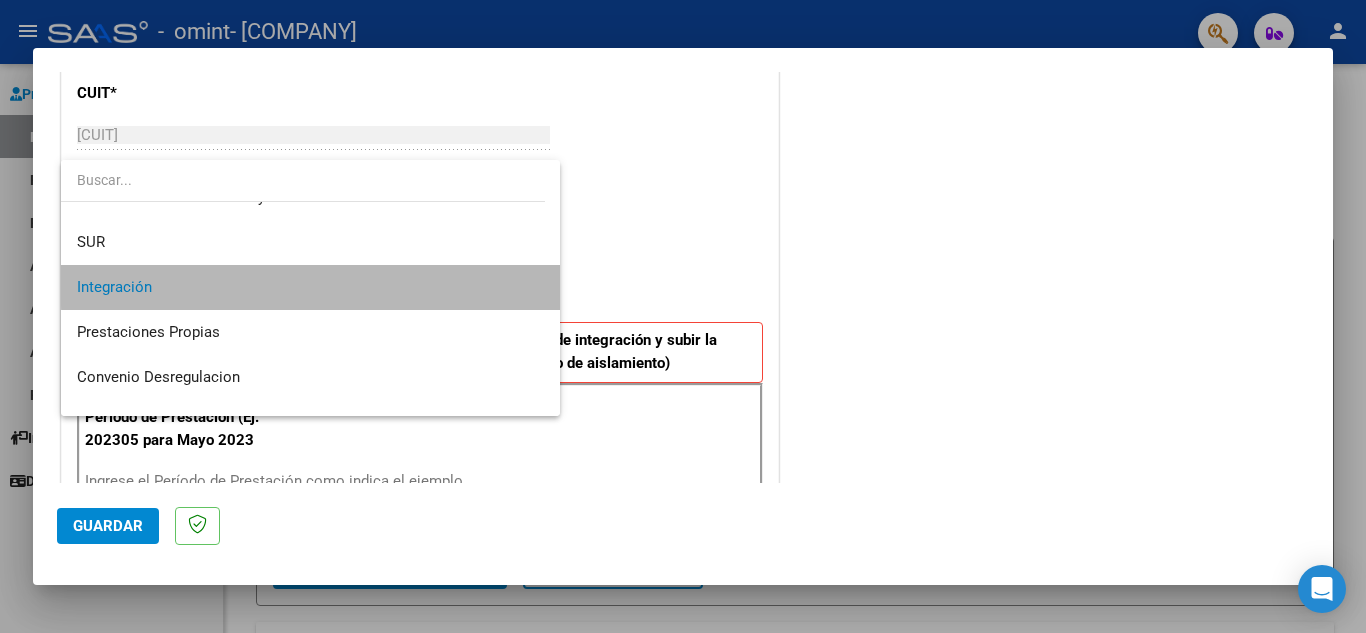 click on "Integración" at bounding box center (310, 287) 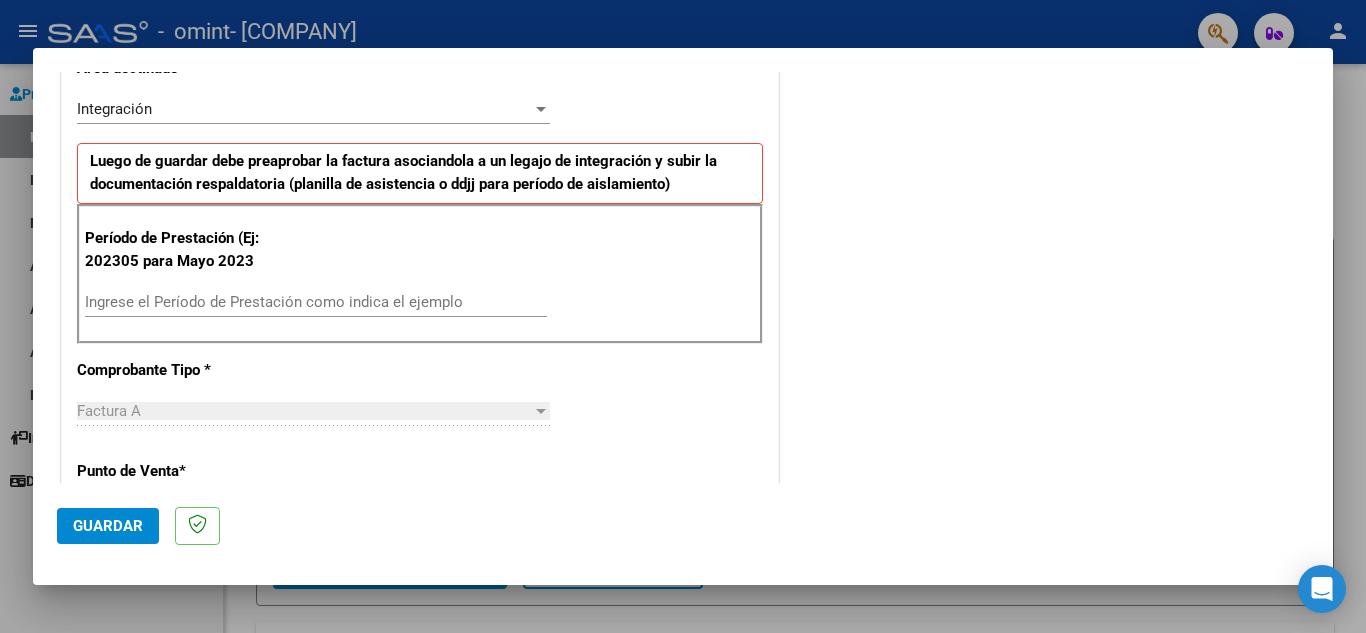 scroll, scrollTop: 463, scrollLeft: 0, axis: vertical 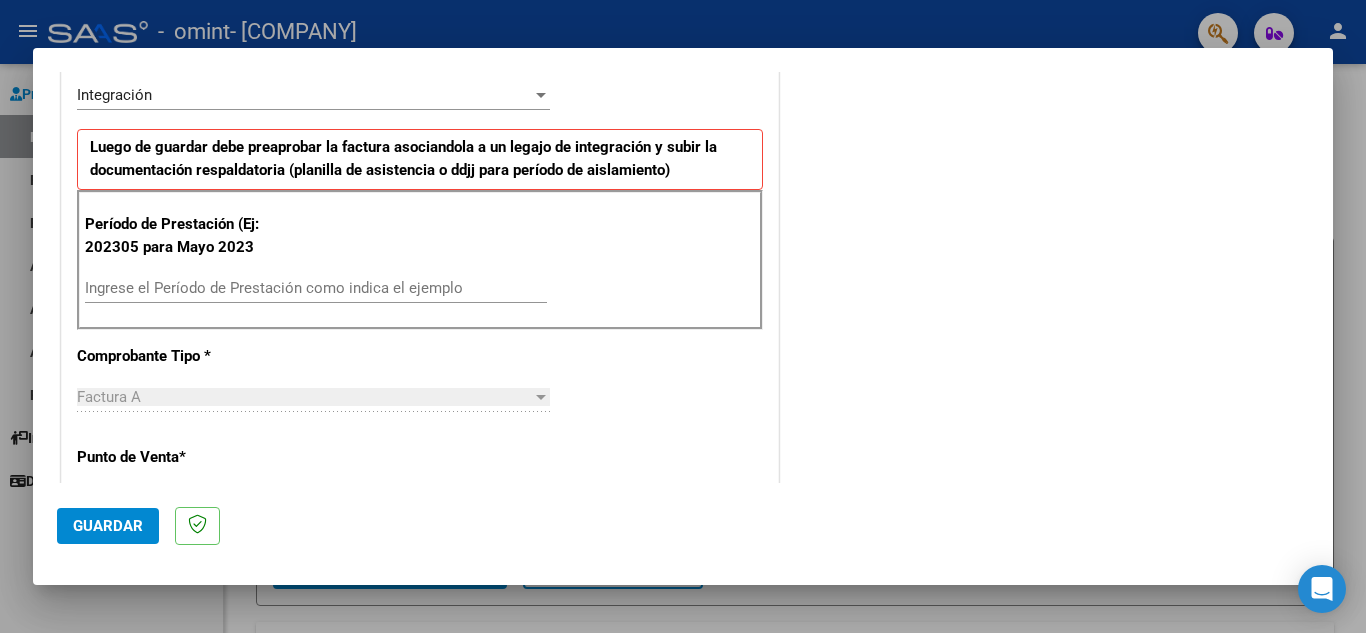 click on "Ingrese el Período de Prestación como indica el ejemplo" at bounding box center (316, 288) 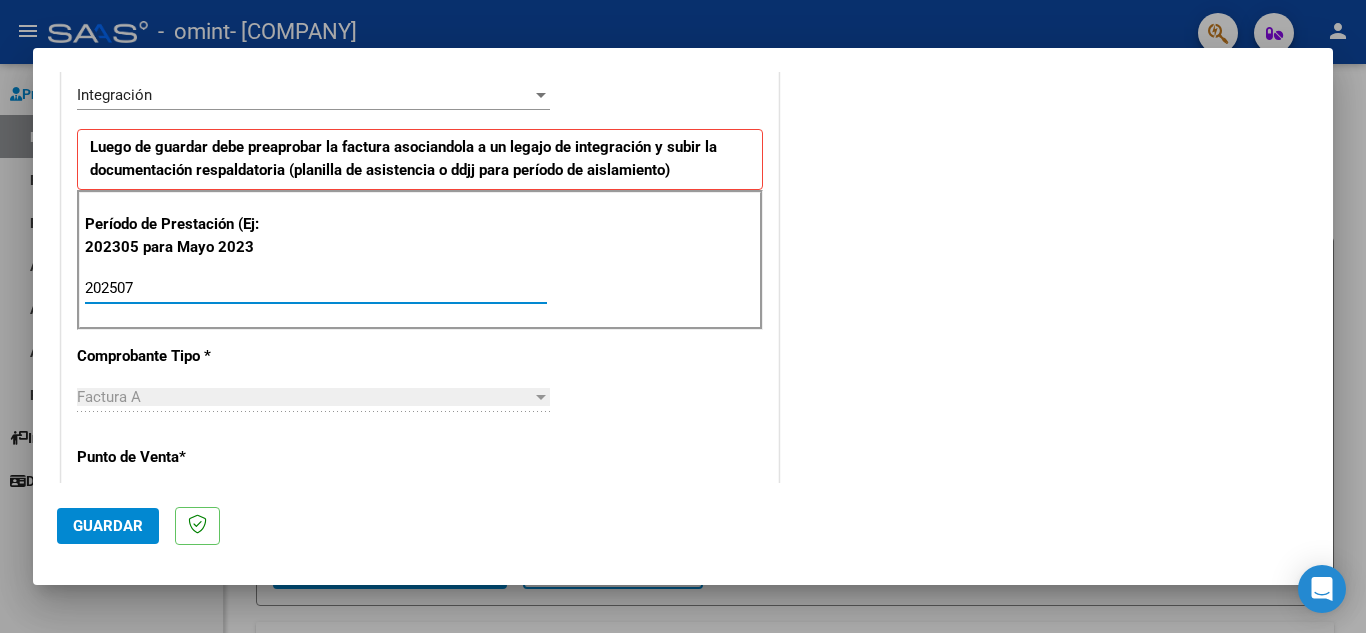 type on "202507" 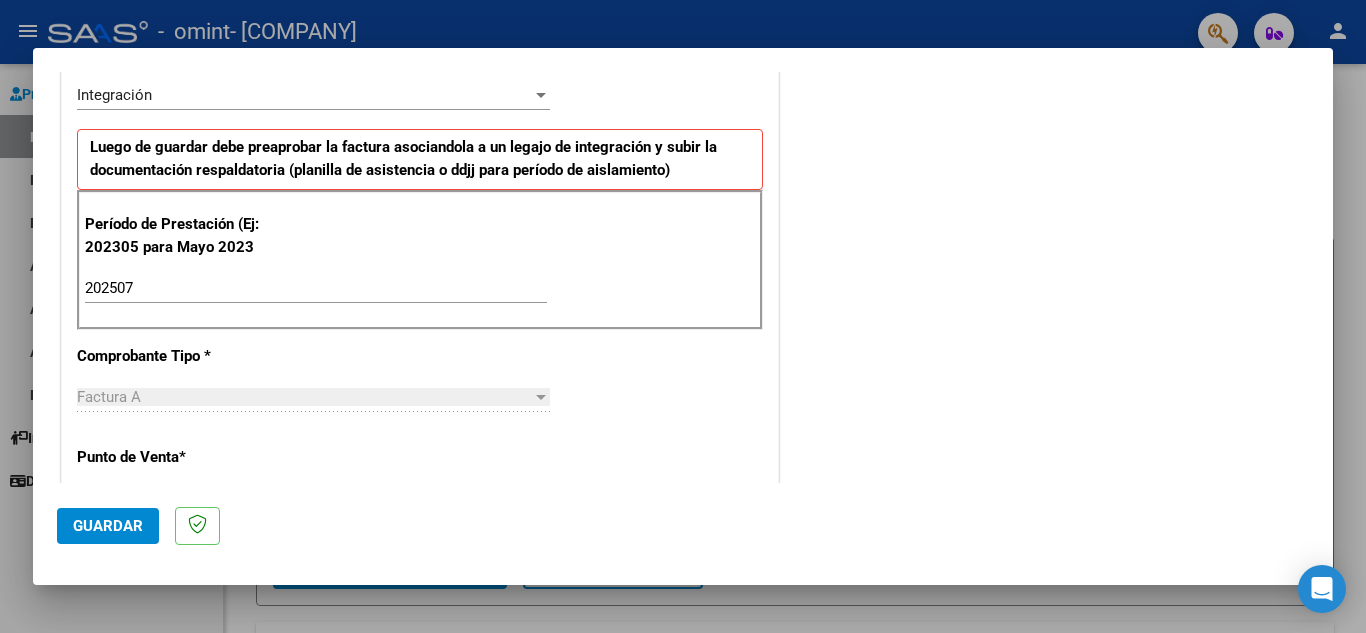 click on "Factura A" at bounding box center (304, 397) 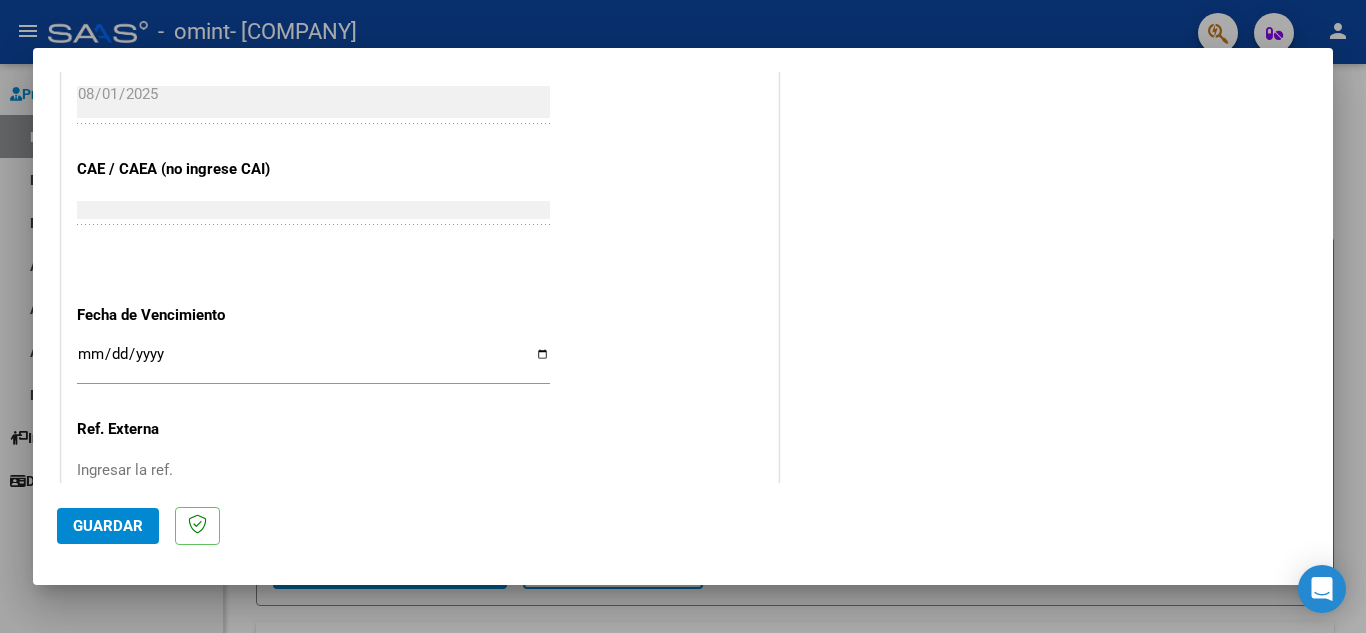 scroll, scrollTop: 1187, scrollLeft: 0, axis: vertical 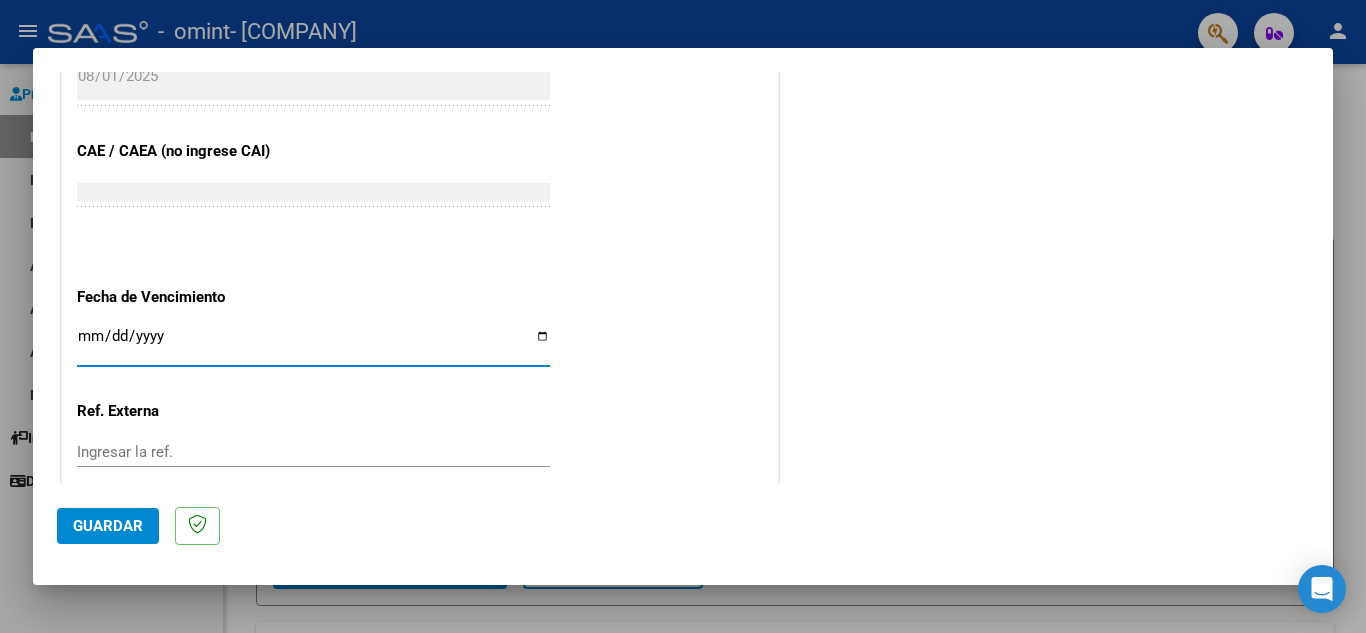 click on "Ingresar la fecha" at bounding box center (313, 344) 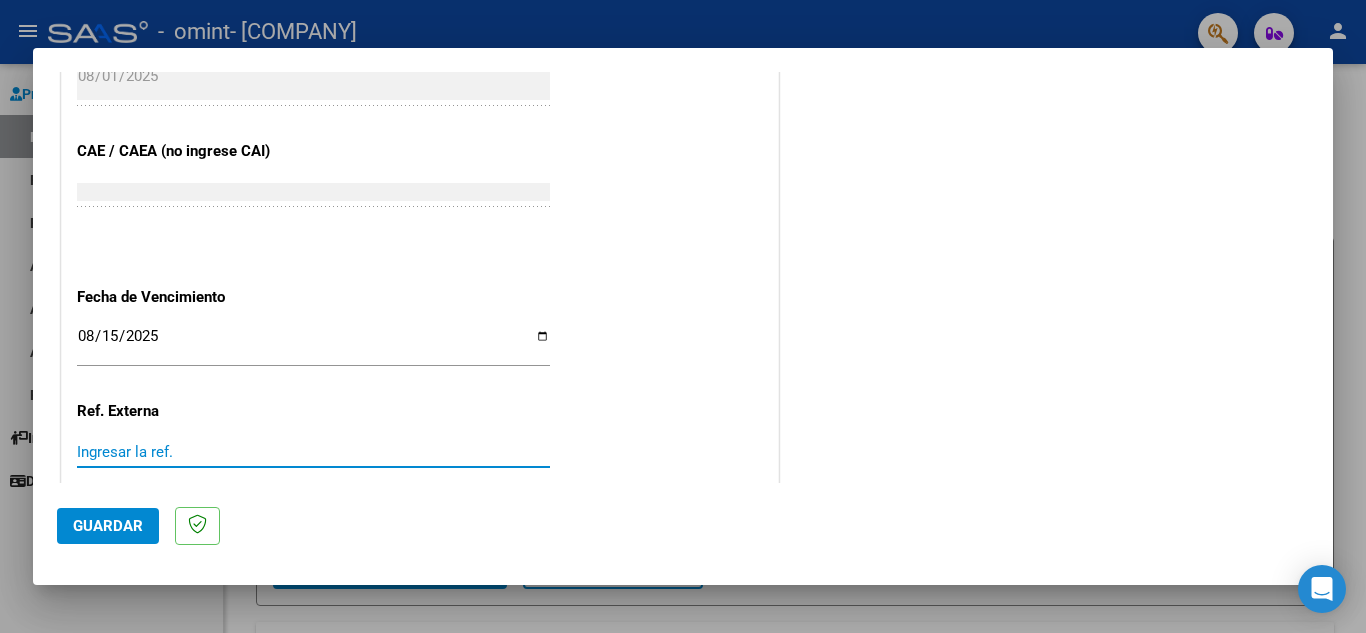 click on "Ingresar la ref." at bounding box center [313, 452] 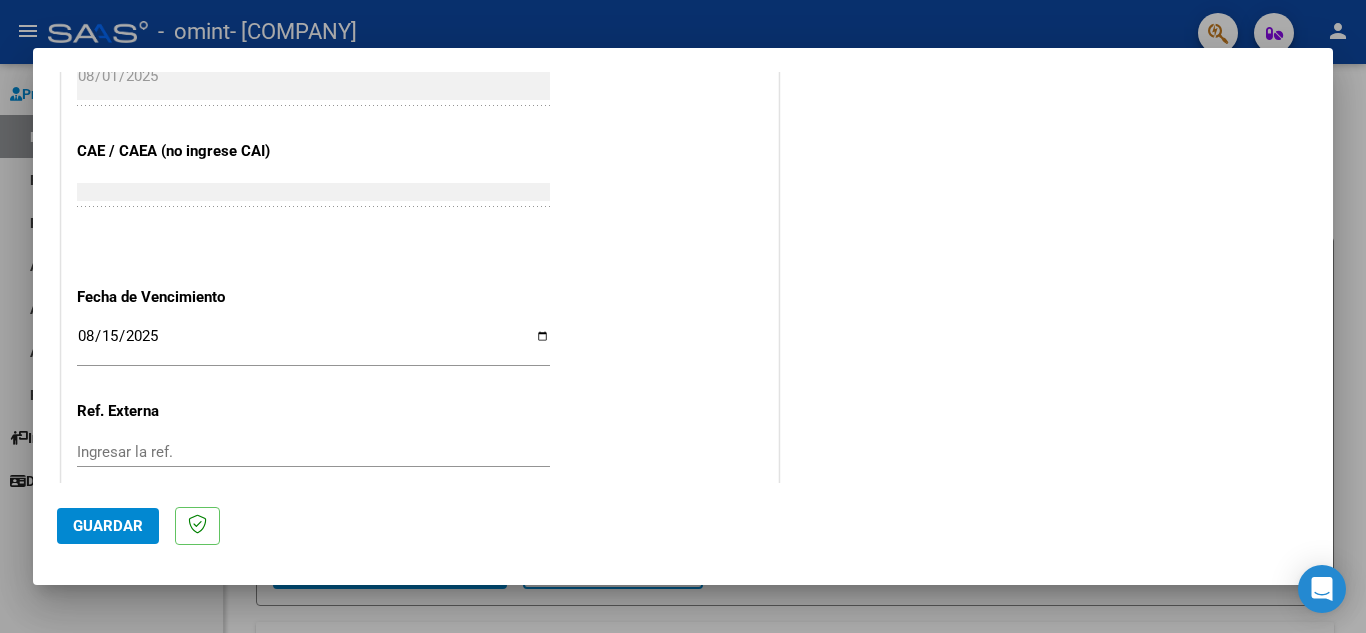 drag, startPoint x: 170, startPoint y: 472, endPoint x: 171, endPoint y: 460, distance: 12.0415945 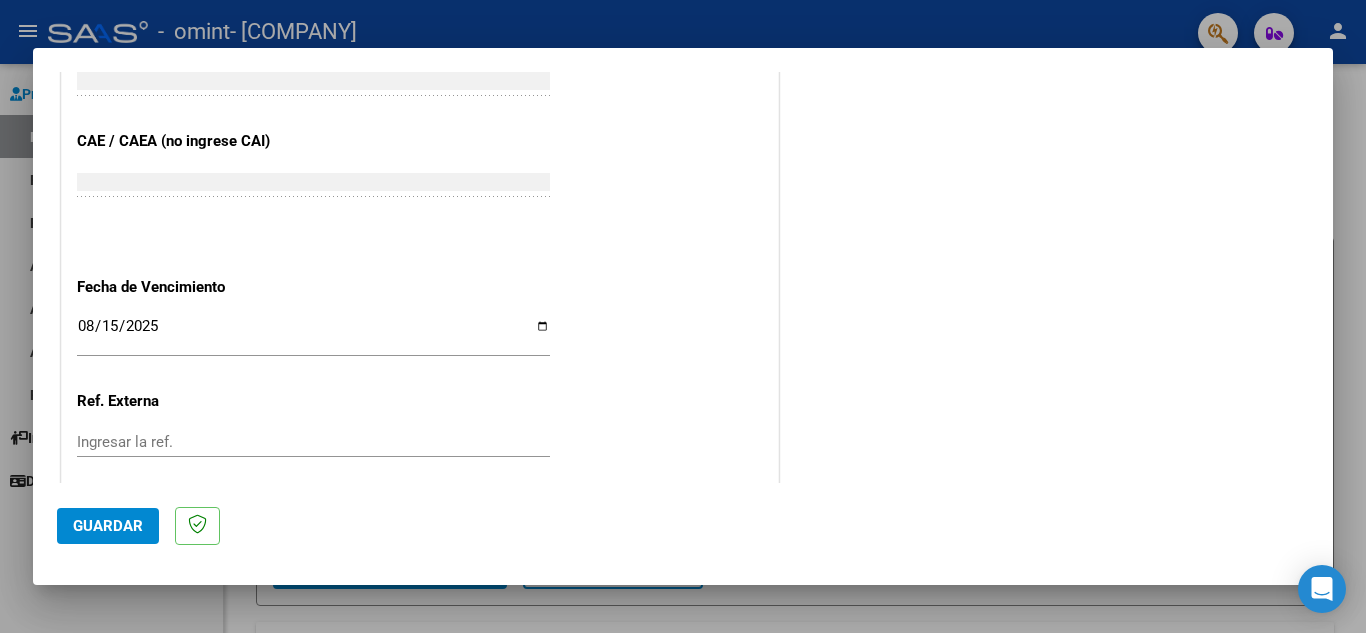 click on "Ingresar la ref." 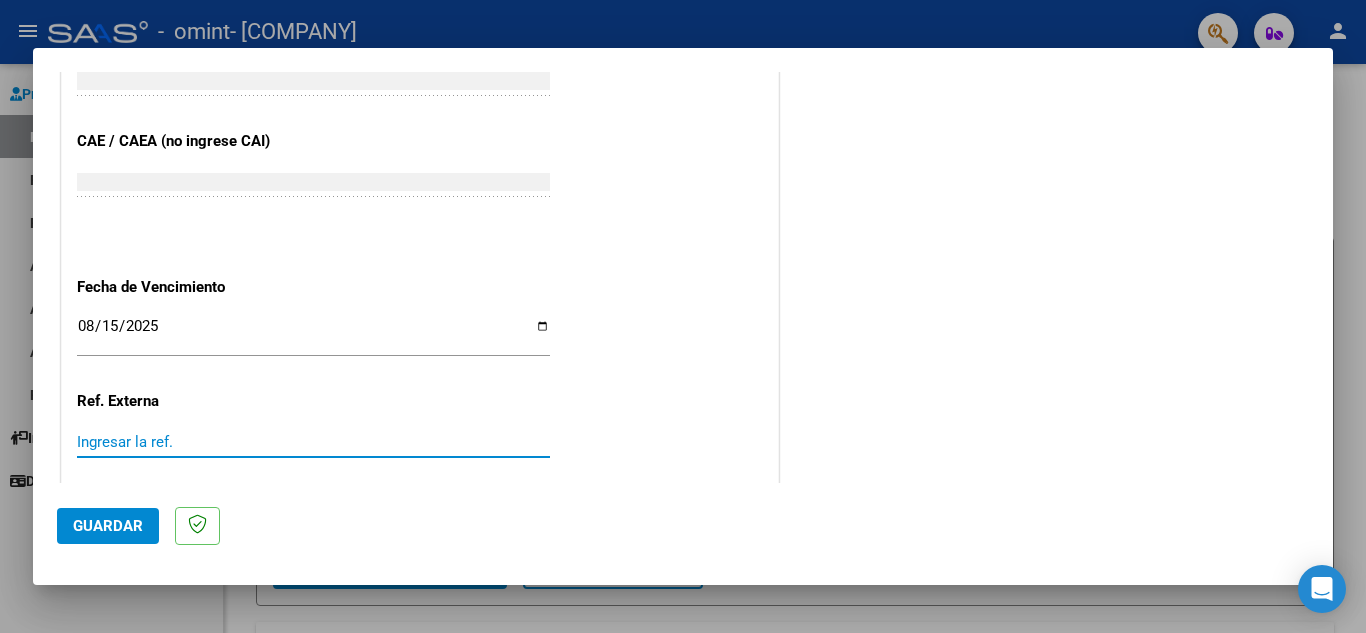 click on "Ingresar la ref." at bounding box center (313, 442) 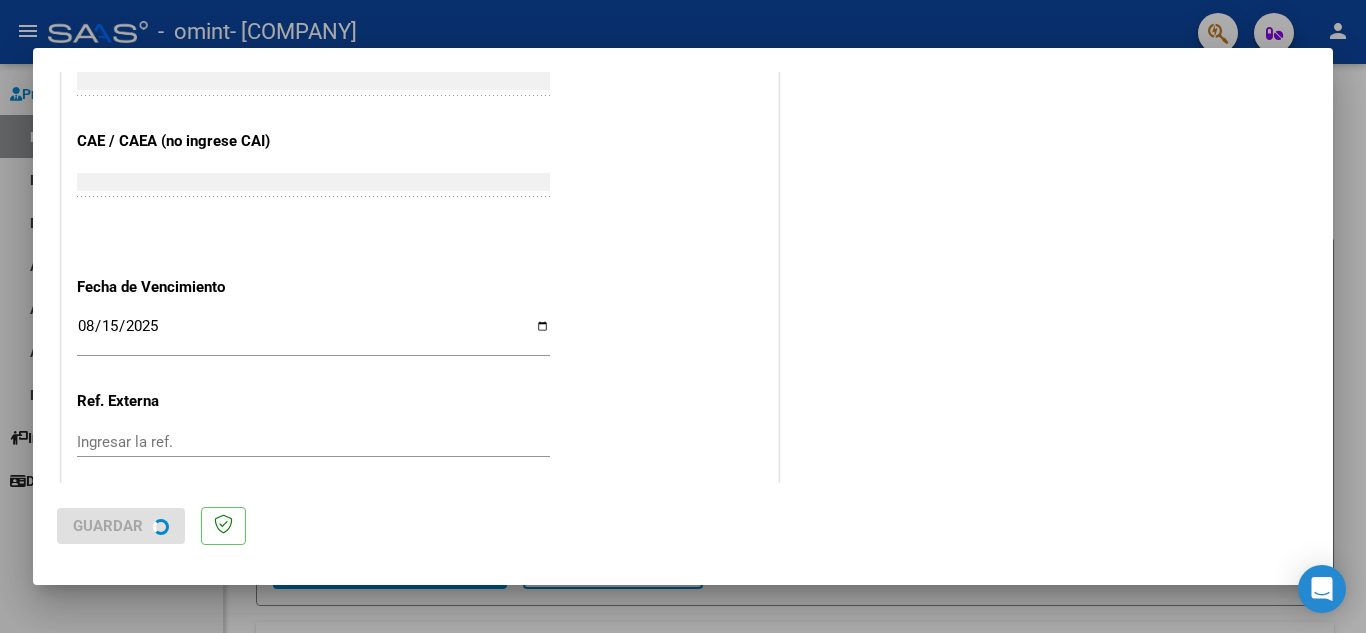 scroll, scrollTop: 0, scrollLeft: 0, axis: both 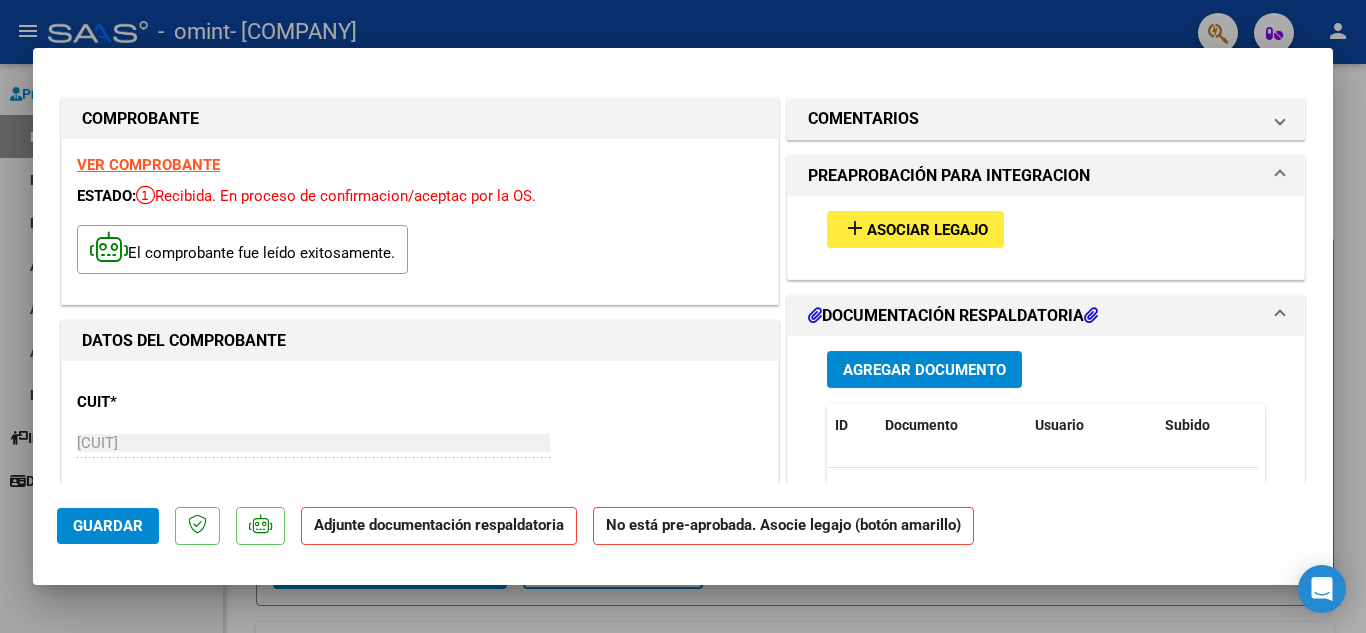 click on "Asociar Legajo" at bounding box center [927, 230] 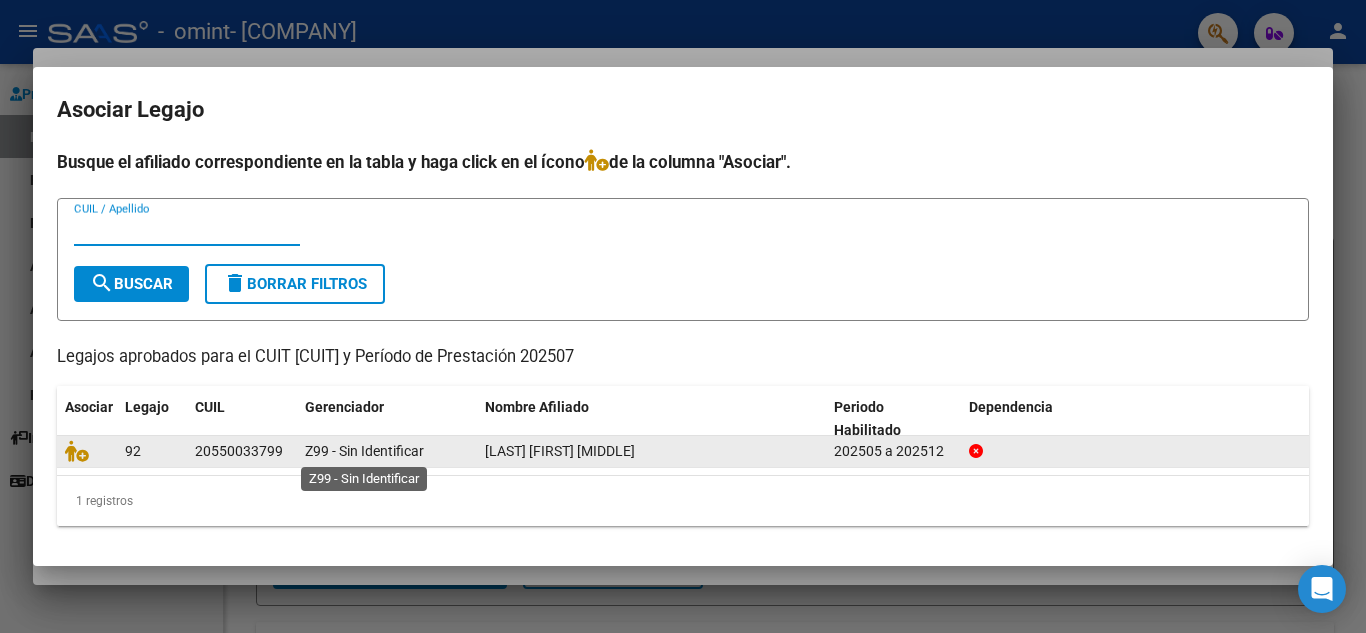 click on "Z99 - Sin Identificar" 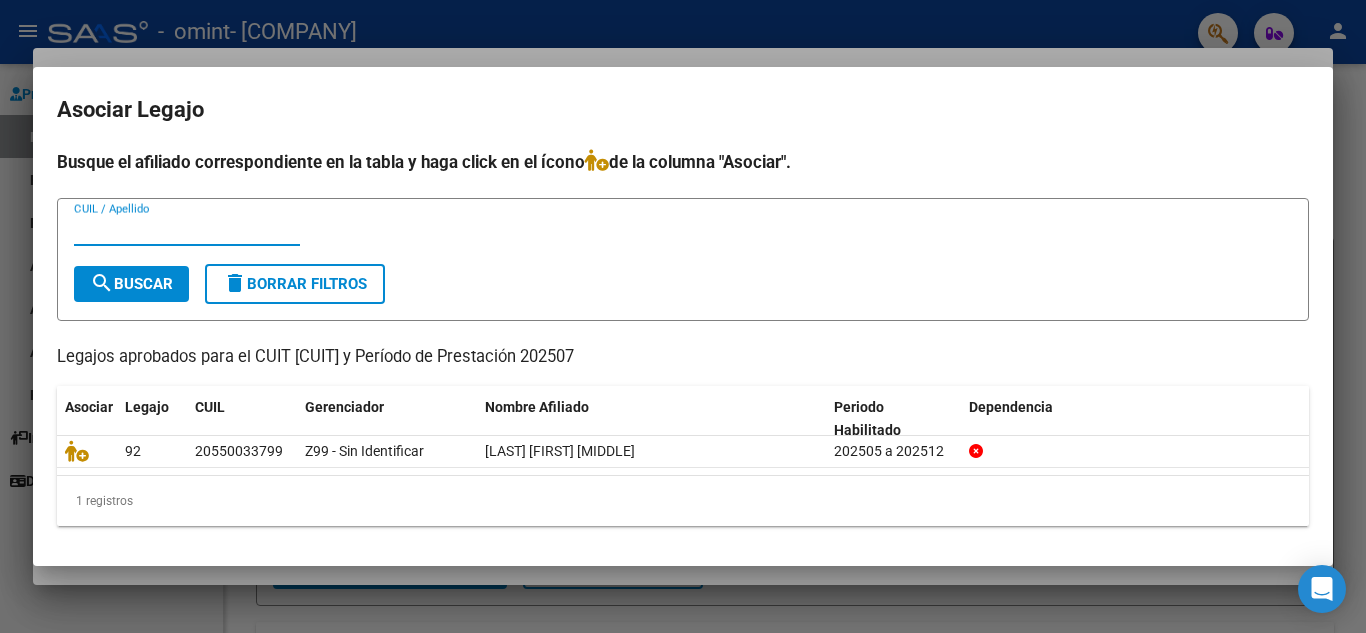 click on "CUIL / Apellido" at bounding box center (187, 230) 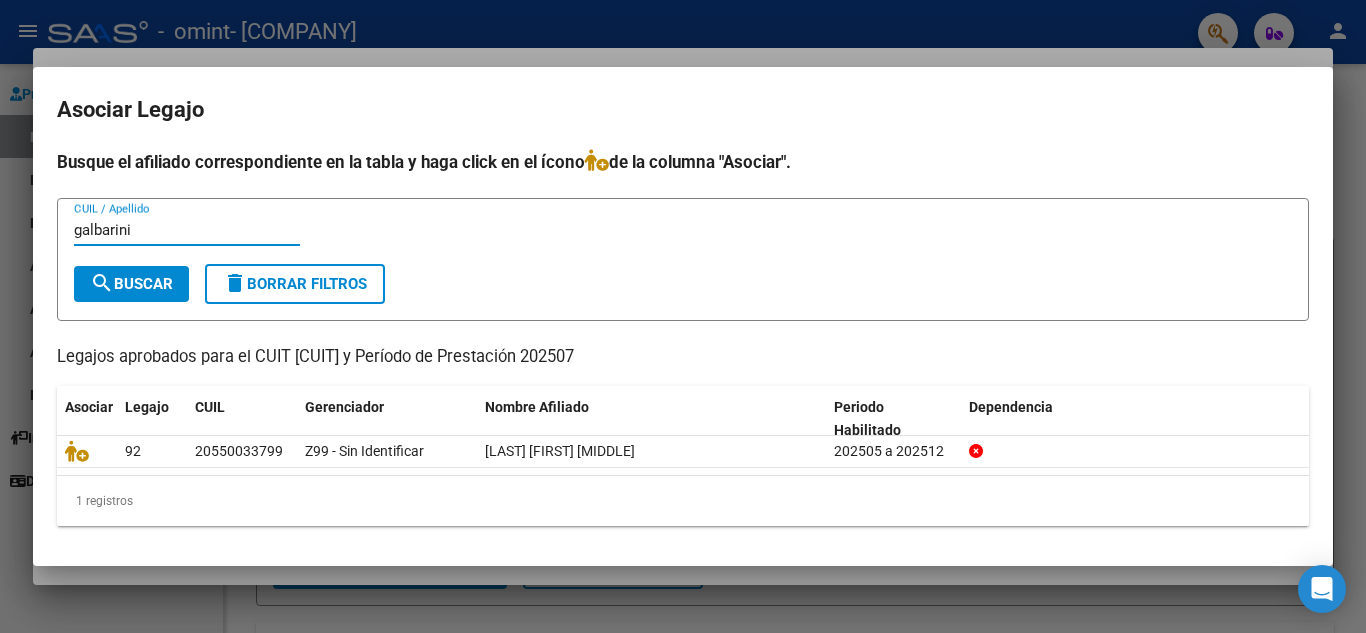 type on "galbarini" 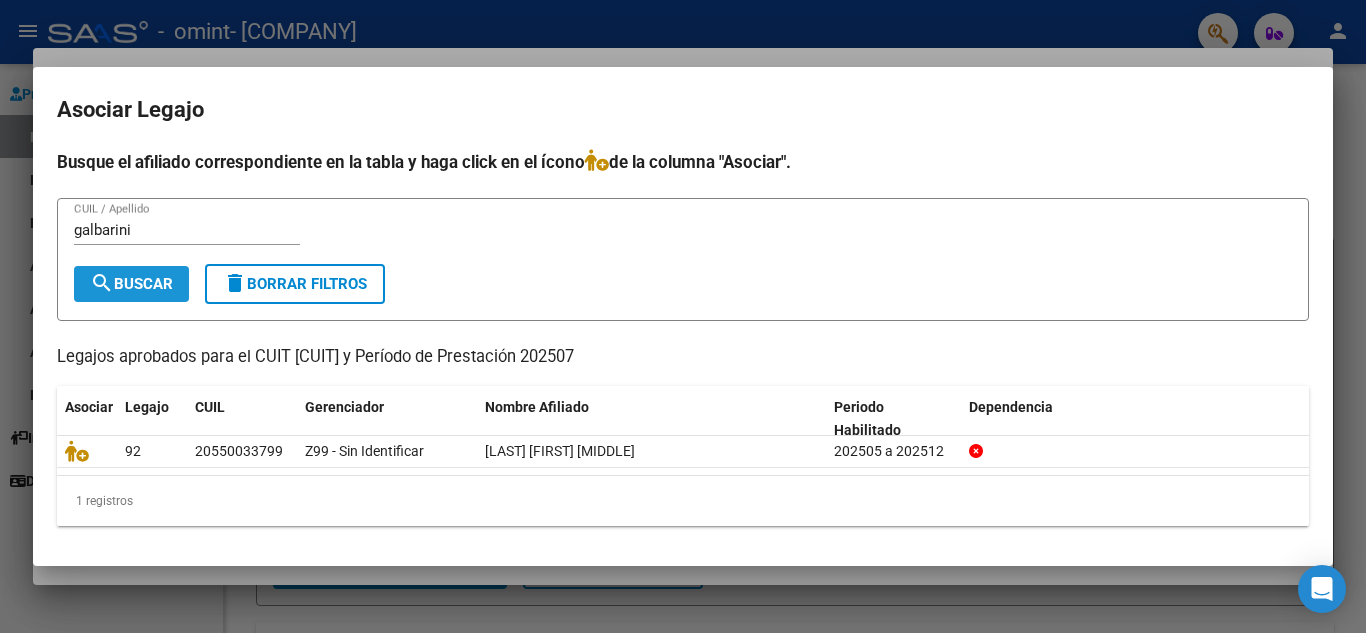 click on "search  Buscar" at bounding box center (131, 284) 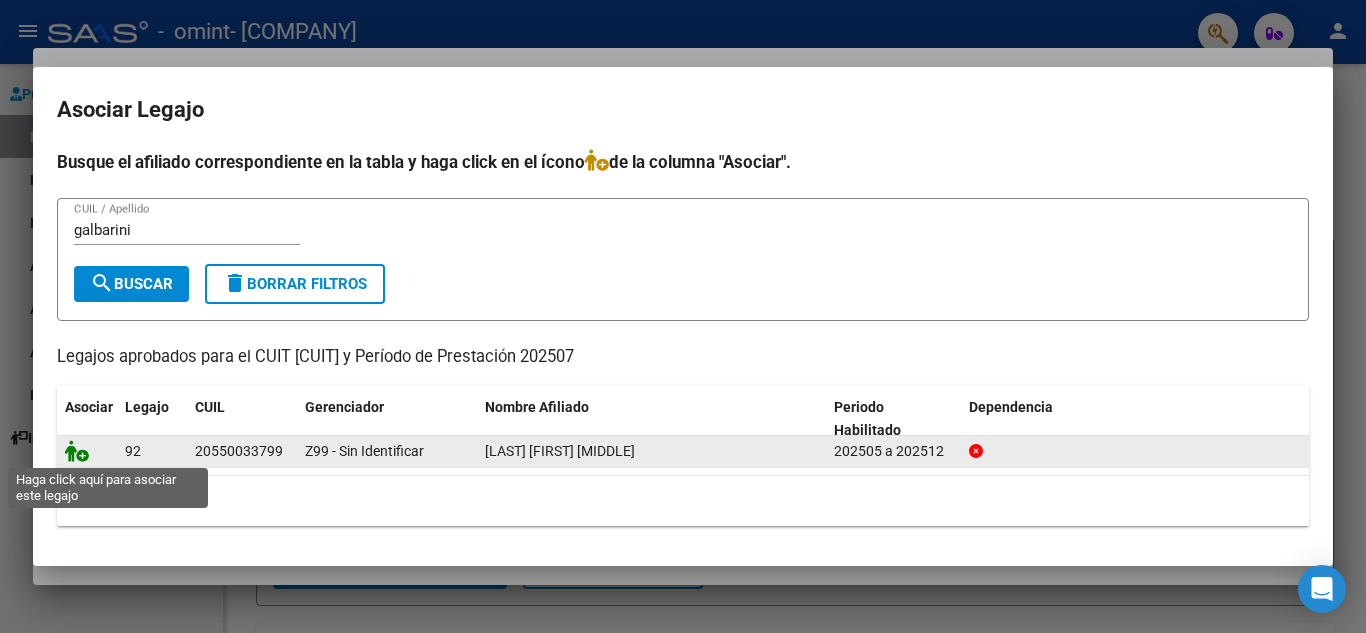 click 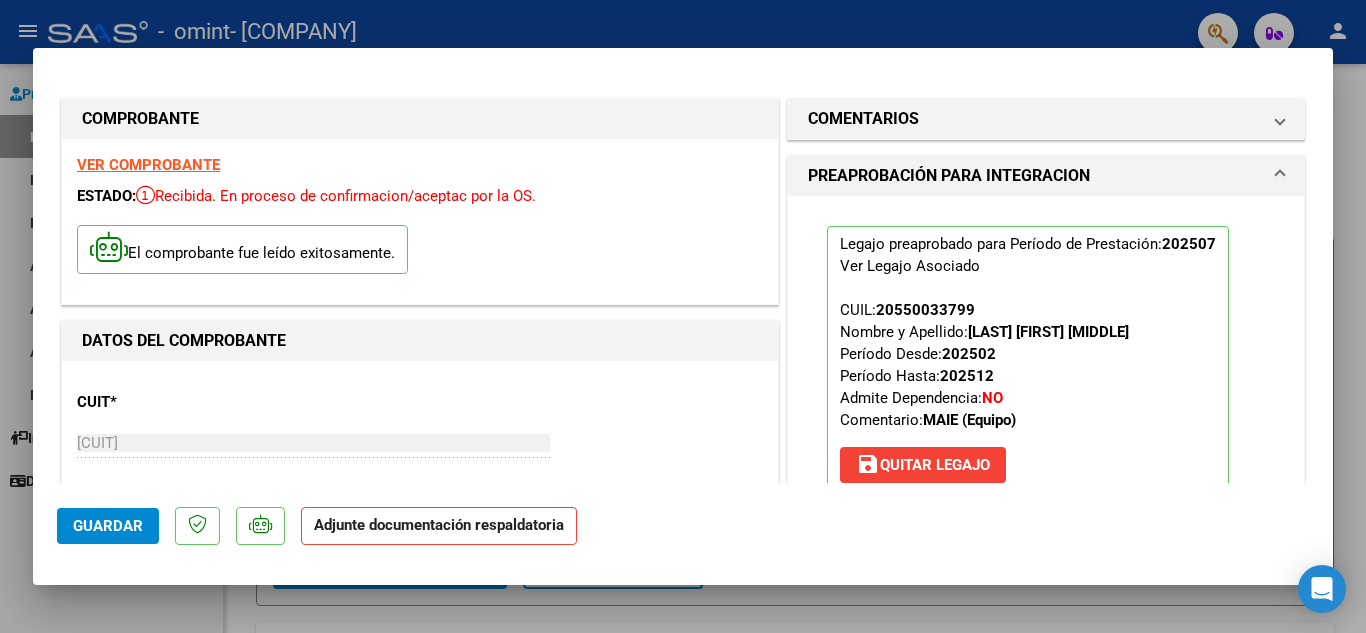 click on "Adjunte documentación respaldatoria" 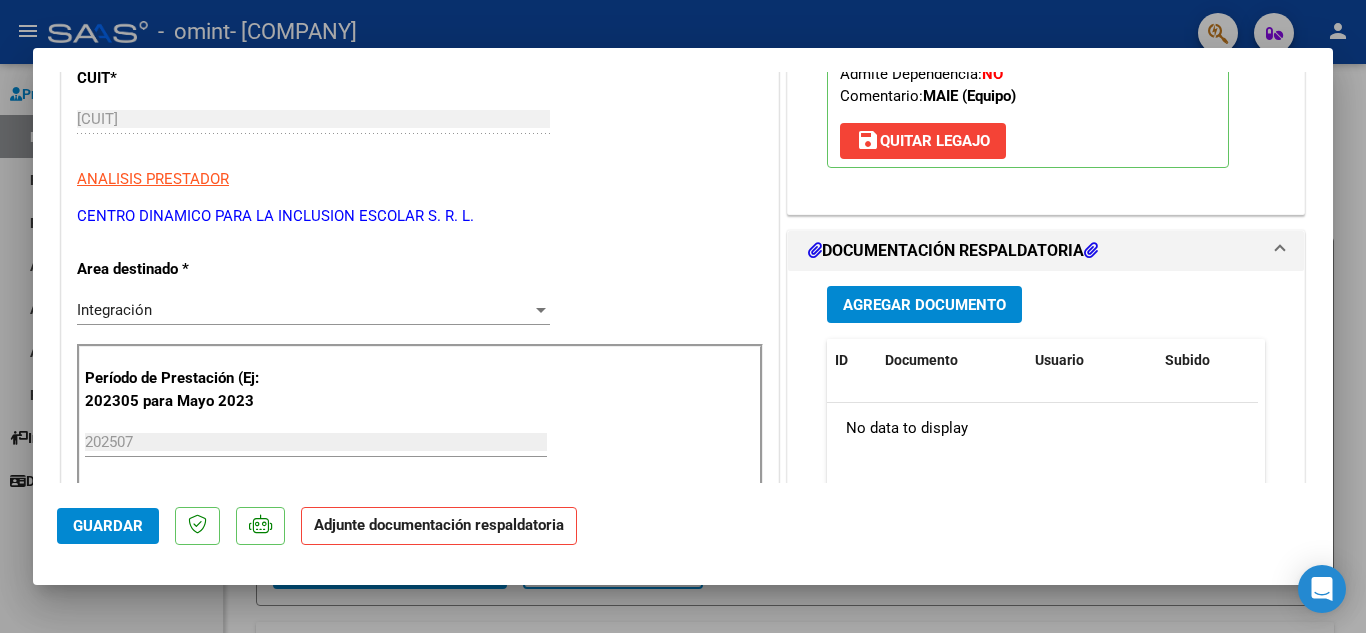scroll, scrollTop: 329, scrollLeft: 0, axis: vertical 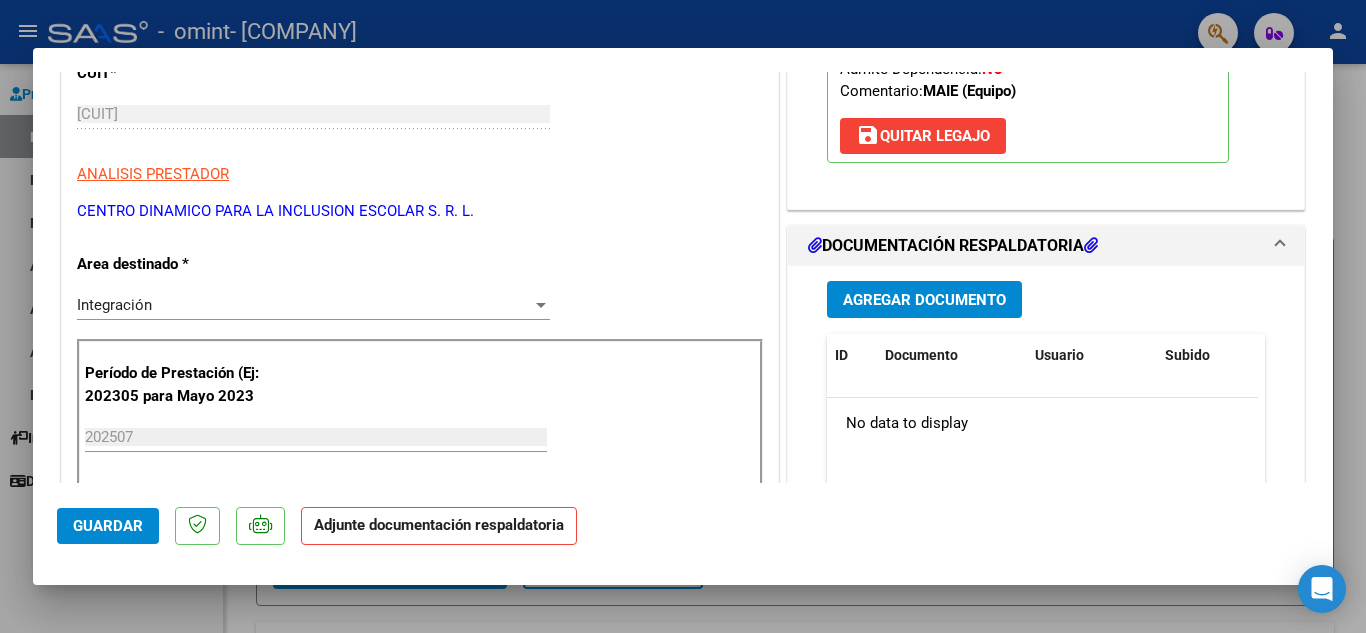click on "Agregar Documento" at bounding box center [924, 300] 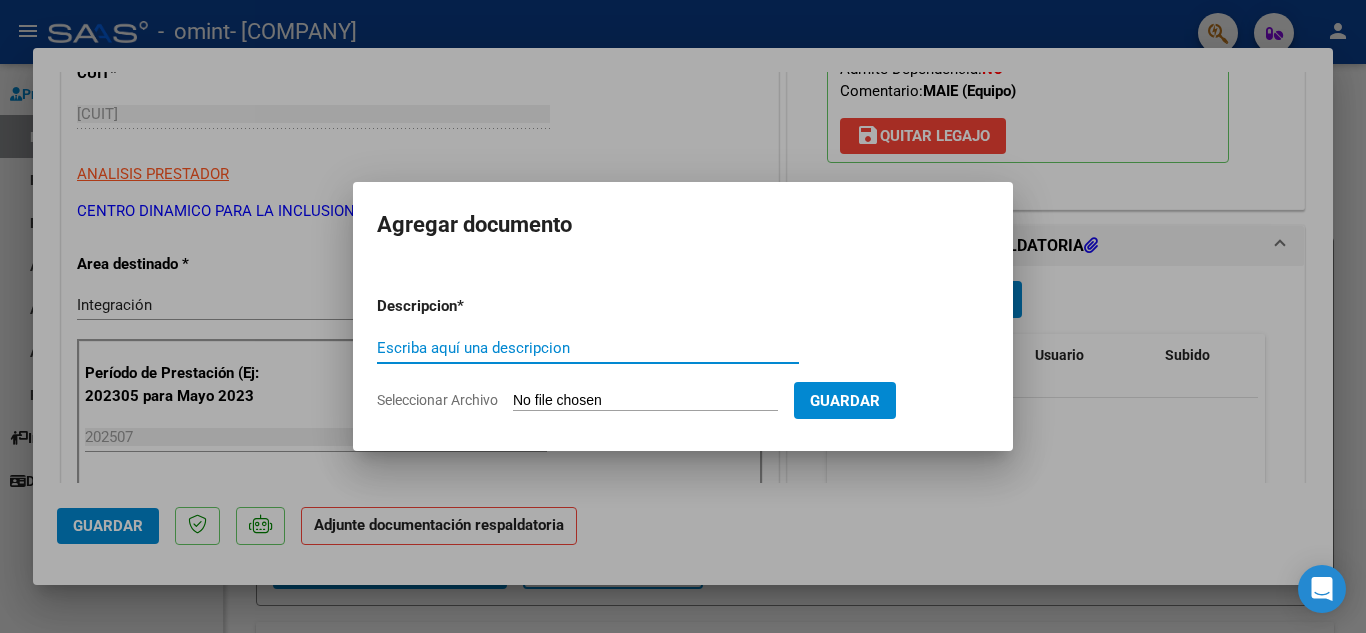click on "Escriba aquí una descripcion" at bounding box center (588, 348) 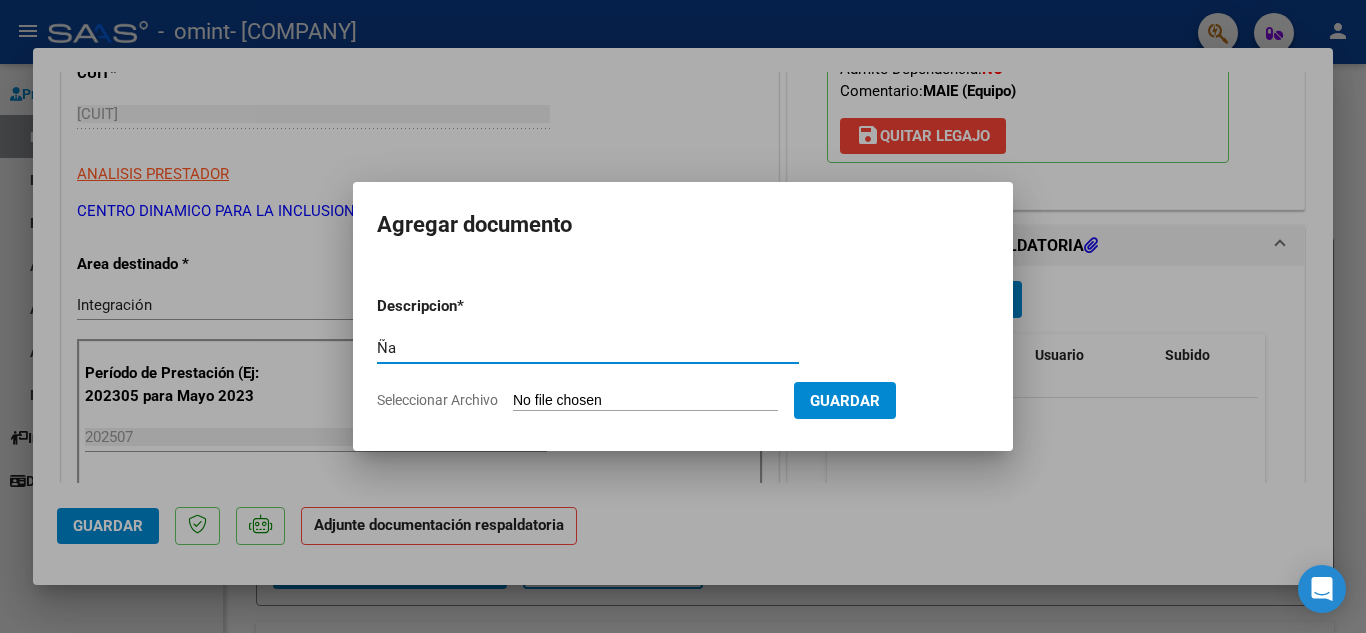 type on "Ñ" 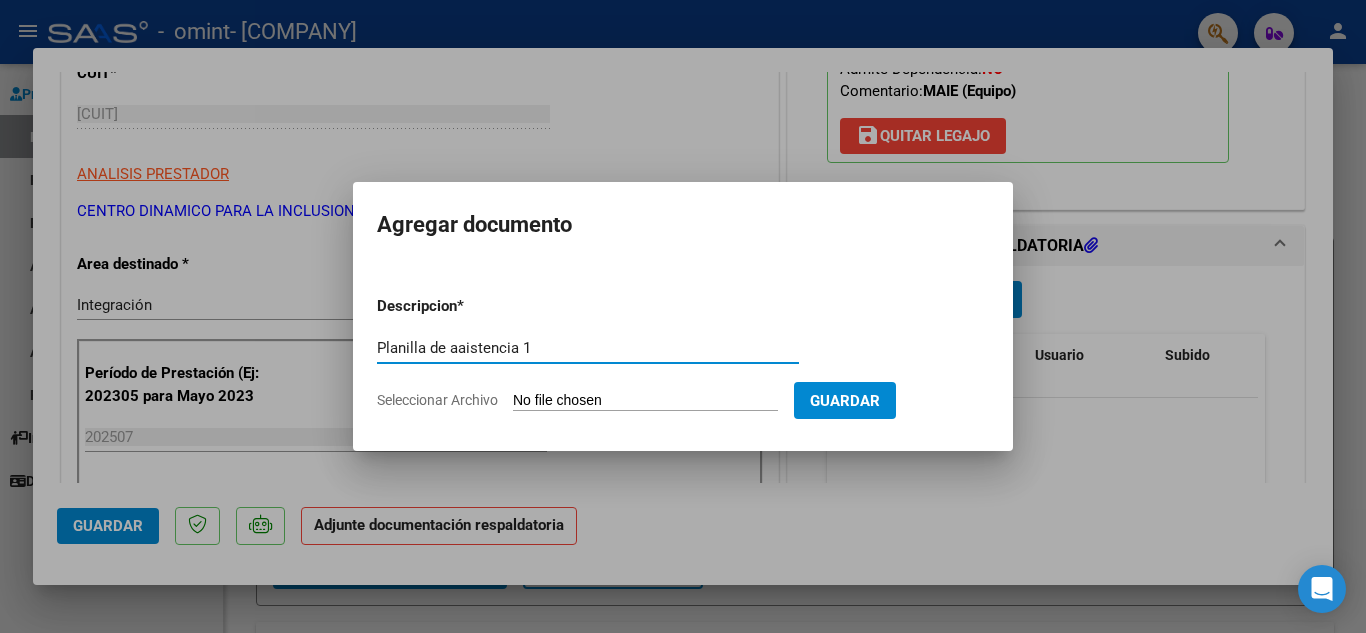 type on "Planilla de aaistencia 1" 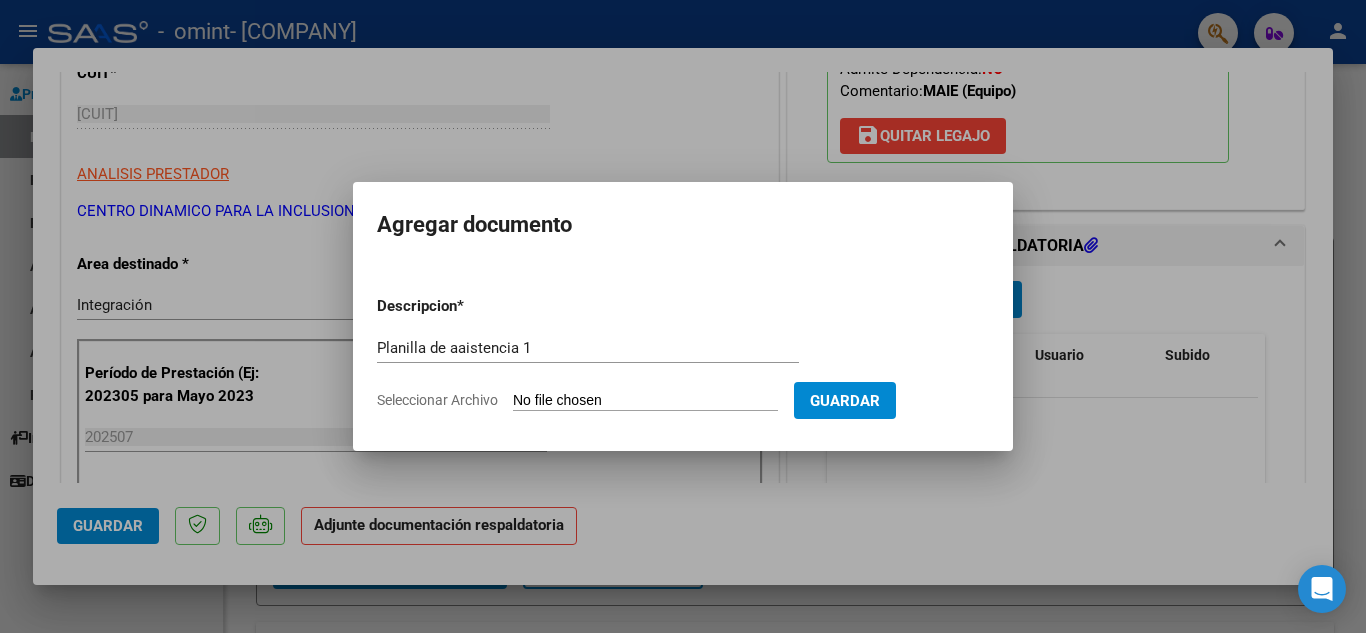 click on "Seleccionar Archivo" at bounding box center (645, 401) 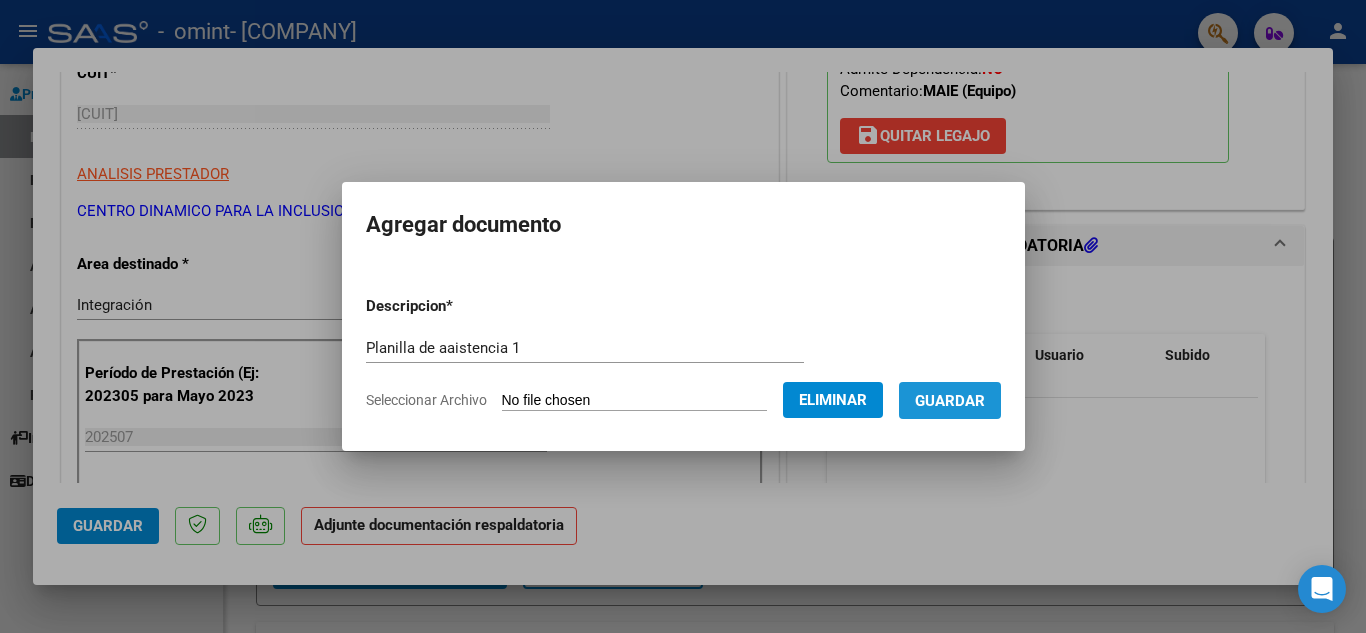 click on "Guardar" at bounding box center (950, 401) 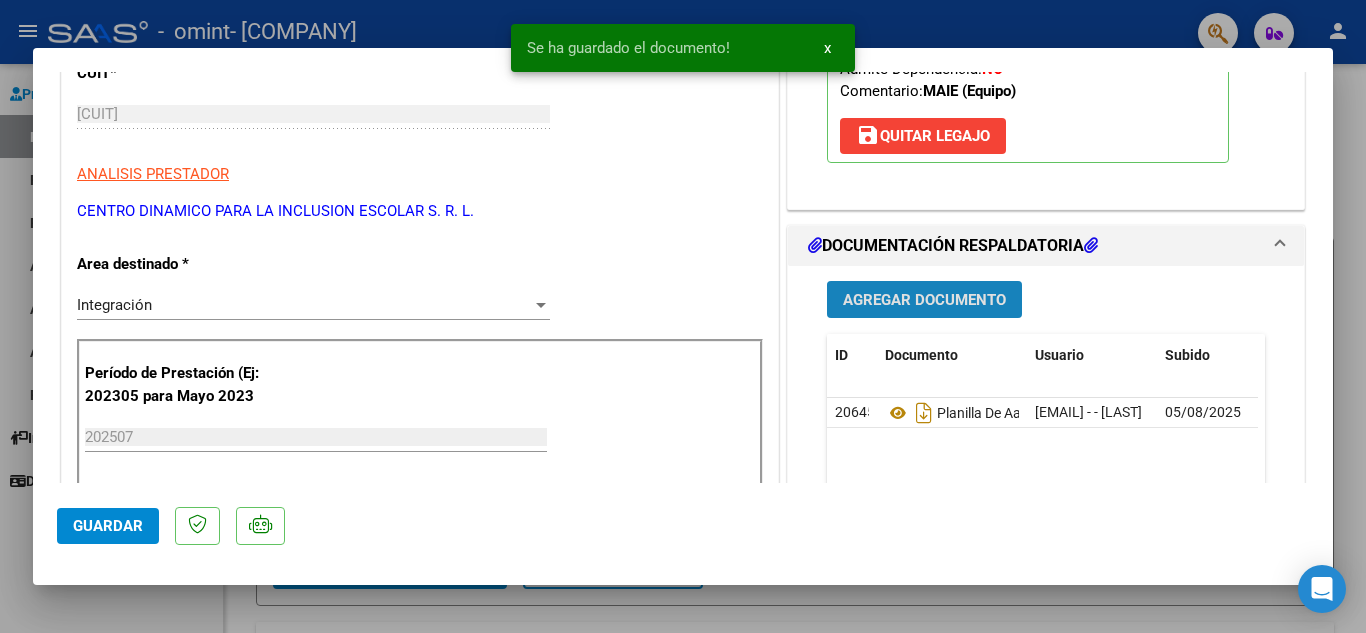 click on "Agregar Documento" at bounding box center [924, 300] 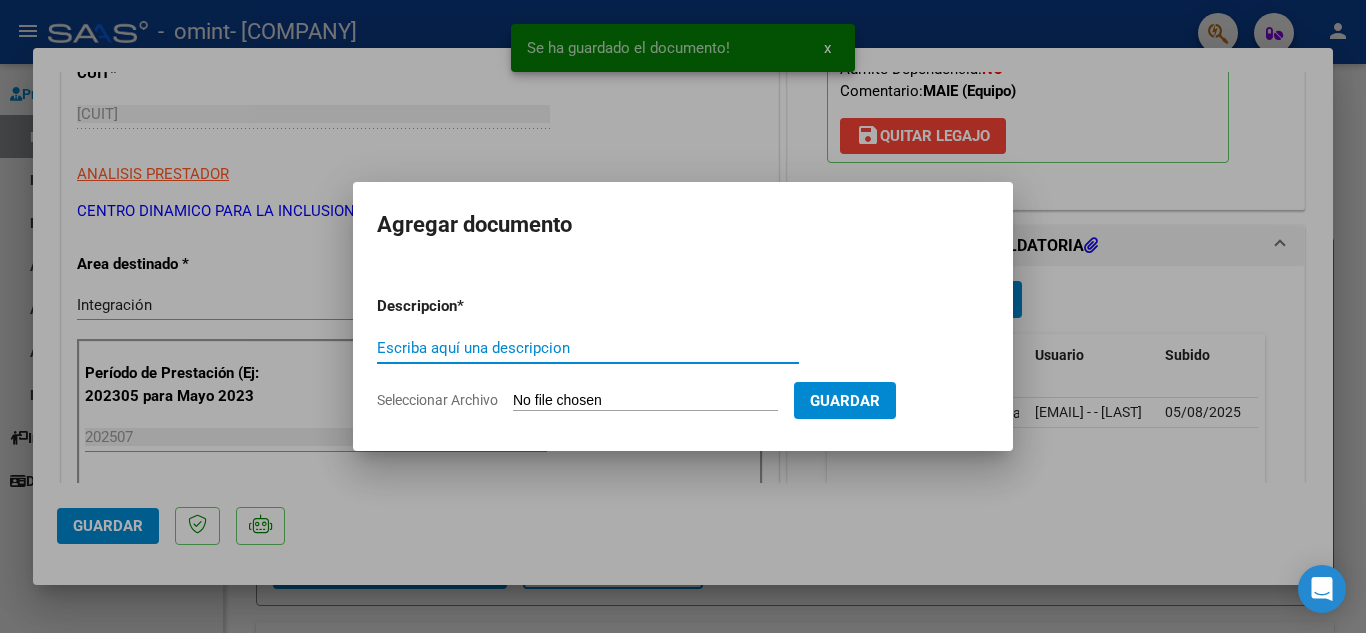 click on "Escriba aquí una descripcion" at bounding box center (588, 348) 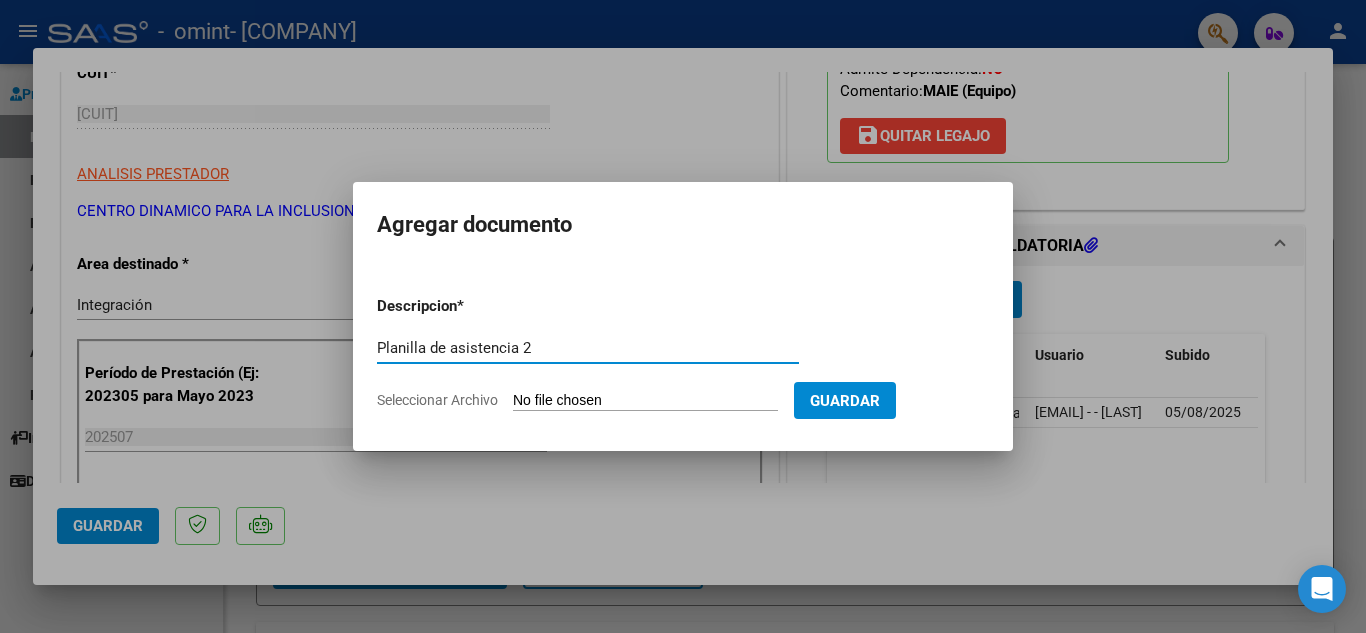 type on "Planilla de asistencia 2" 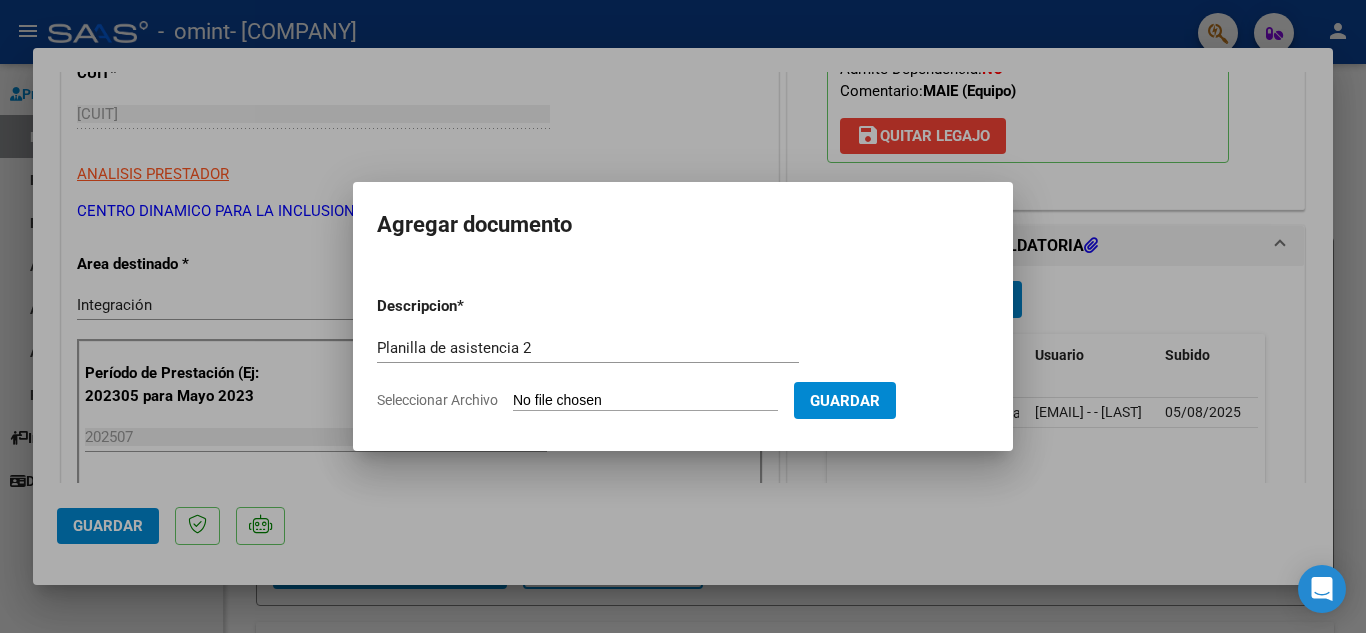 click on "Seleccionar Archivo" at bounding box center [645, 401] 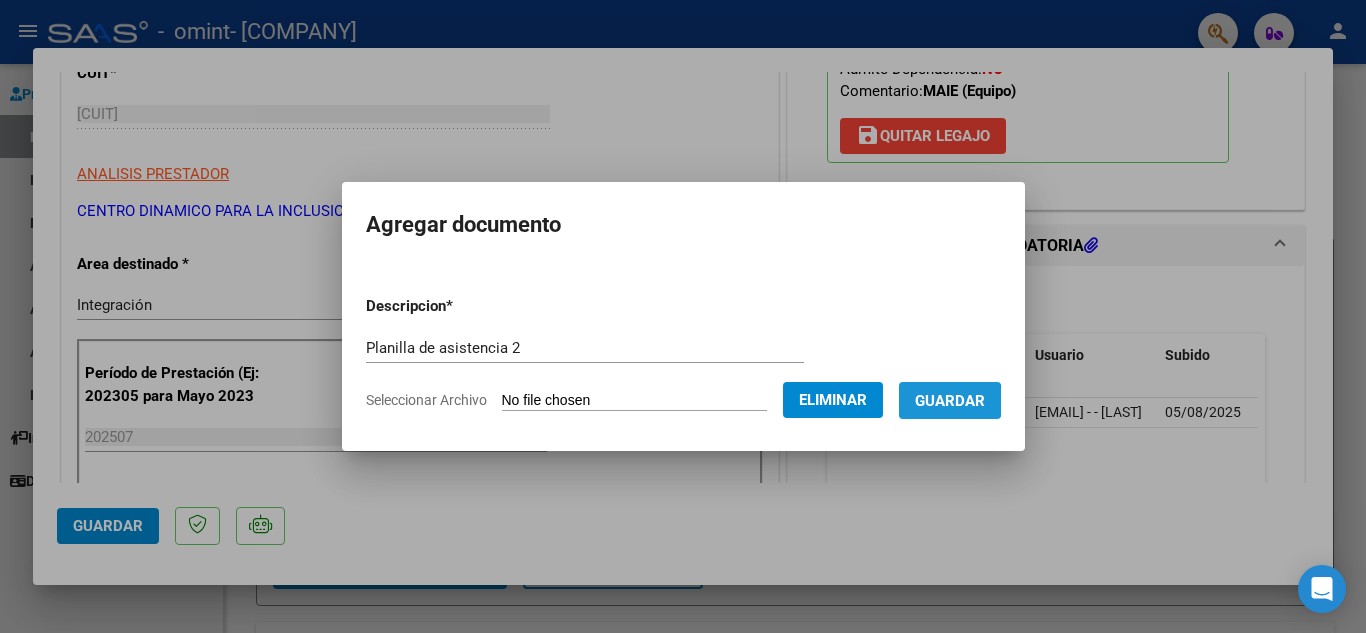 click on "Guardar" at bounding box center (950, 401) 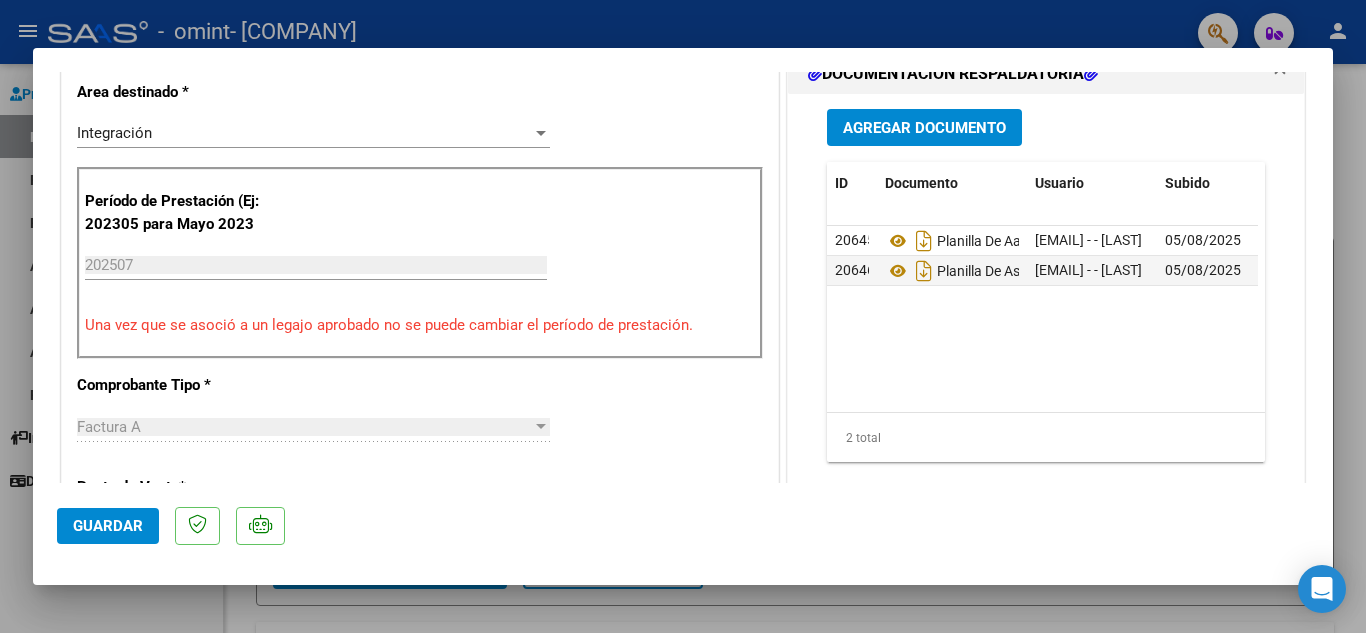 scroll, scrollTop: 525, scrollLeft: 0, axis: vertical 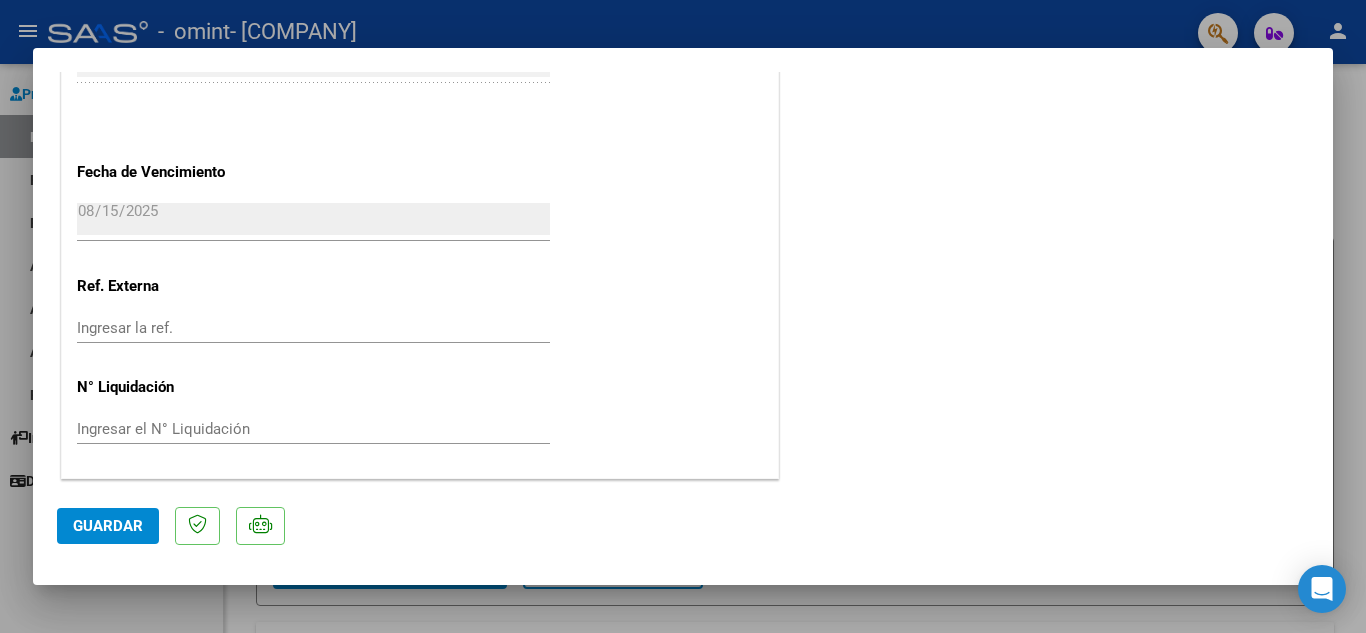 click on "Guardar" 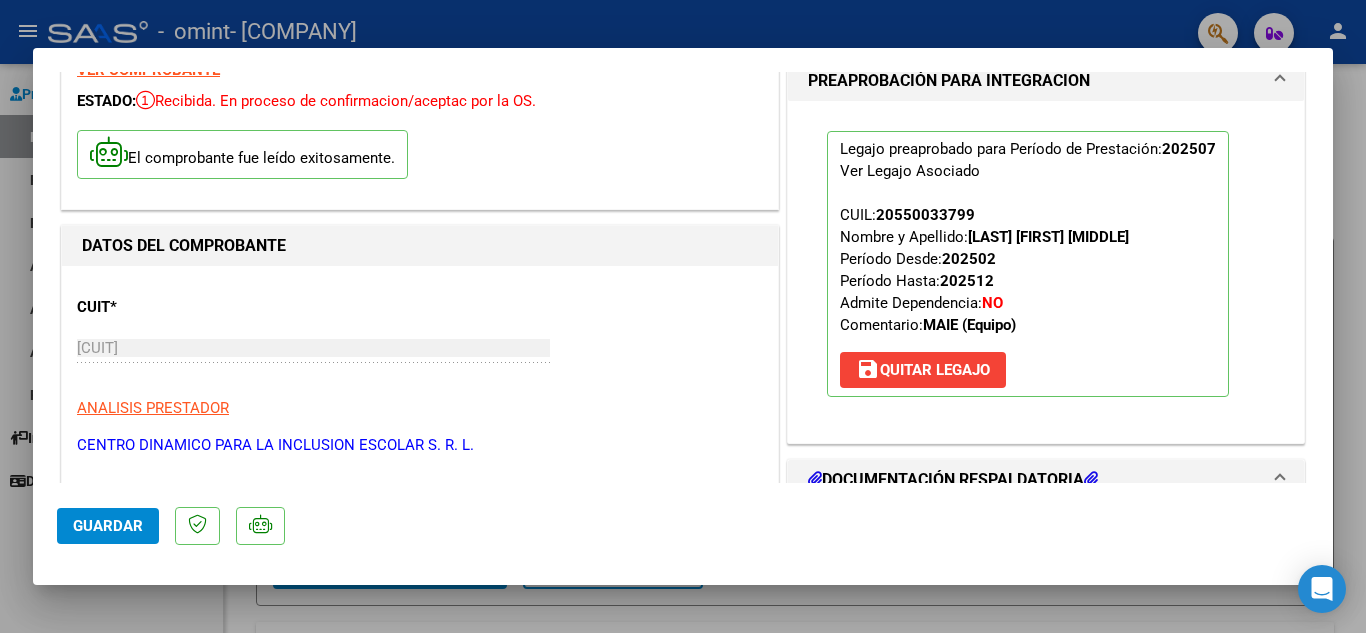 scroll, scrollTop: 0, scrollLeft: 0, axis: both 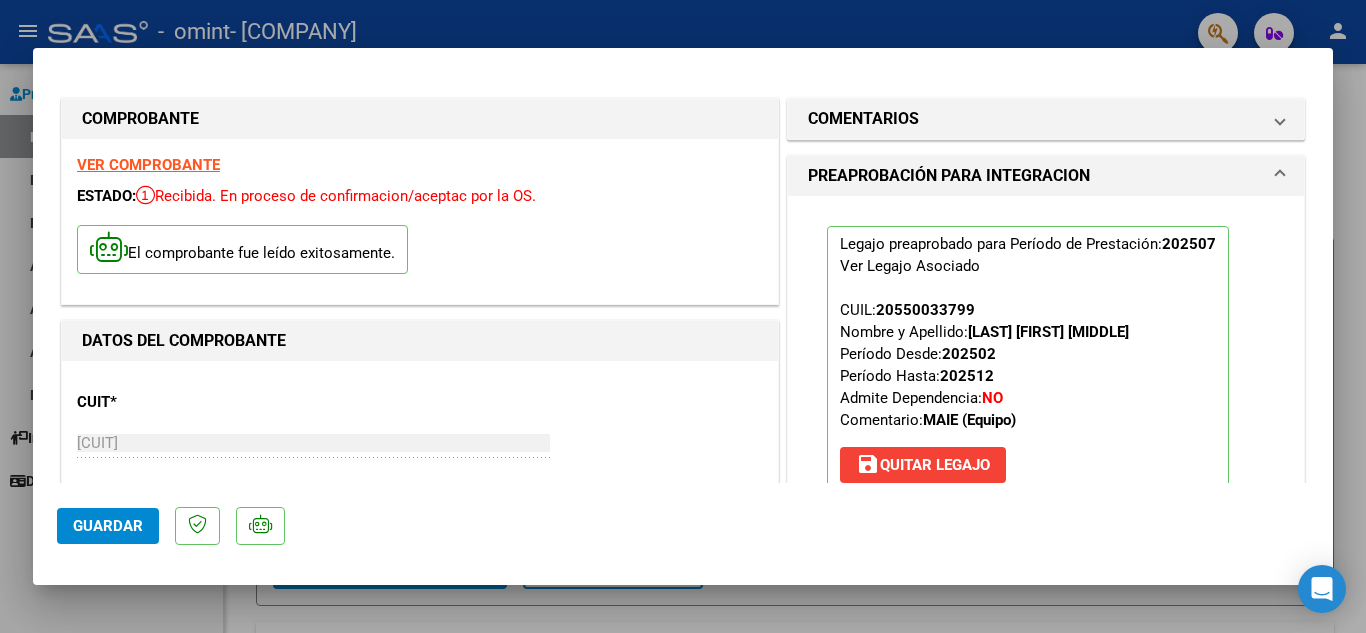 click on "PREAPROBACIÓN PARA INTEGRACION" at bounding box center (949, 176) 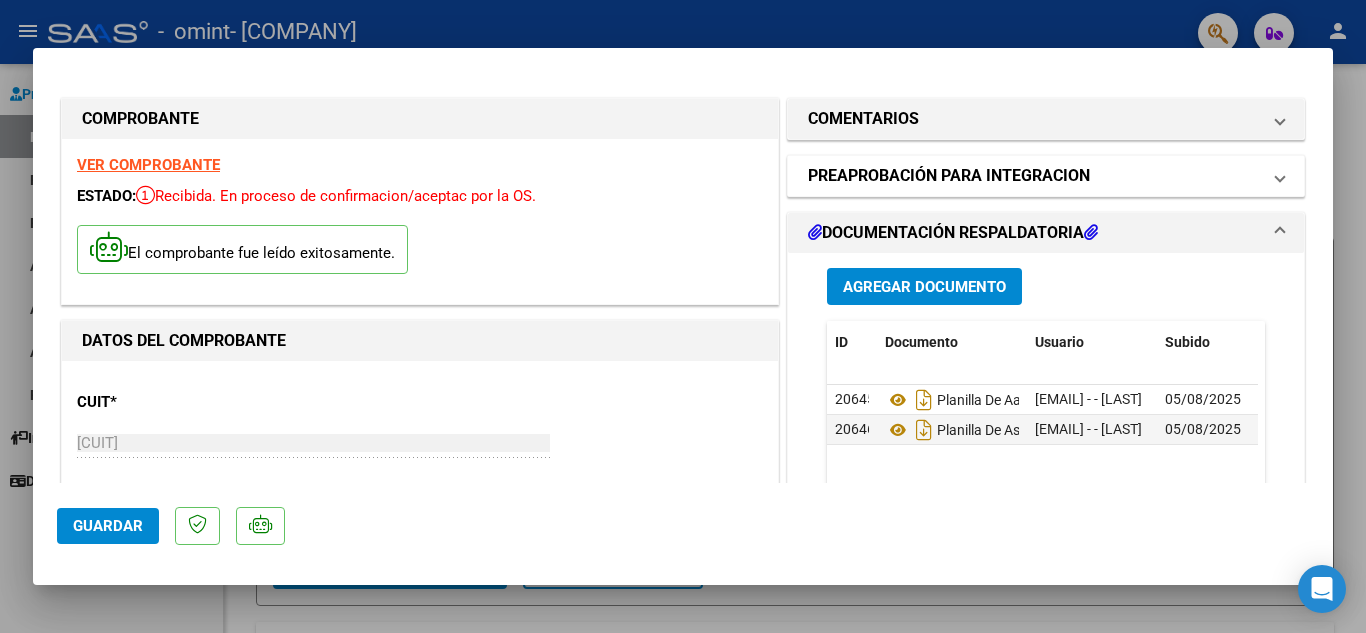 click on "PREAPROBACIÓN PARA INTEGRACION" at bounding box center [949, 176] 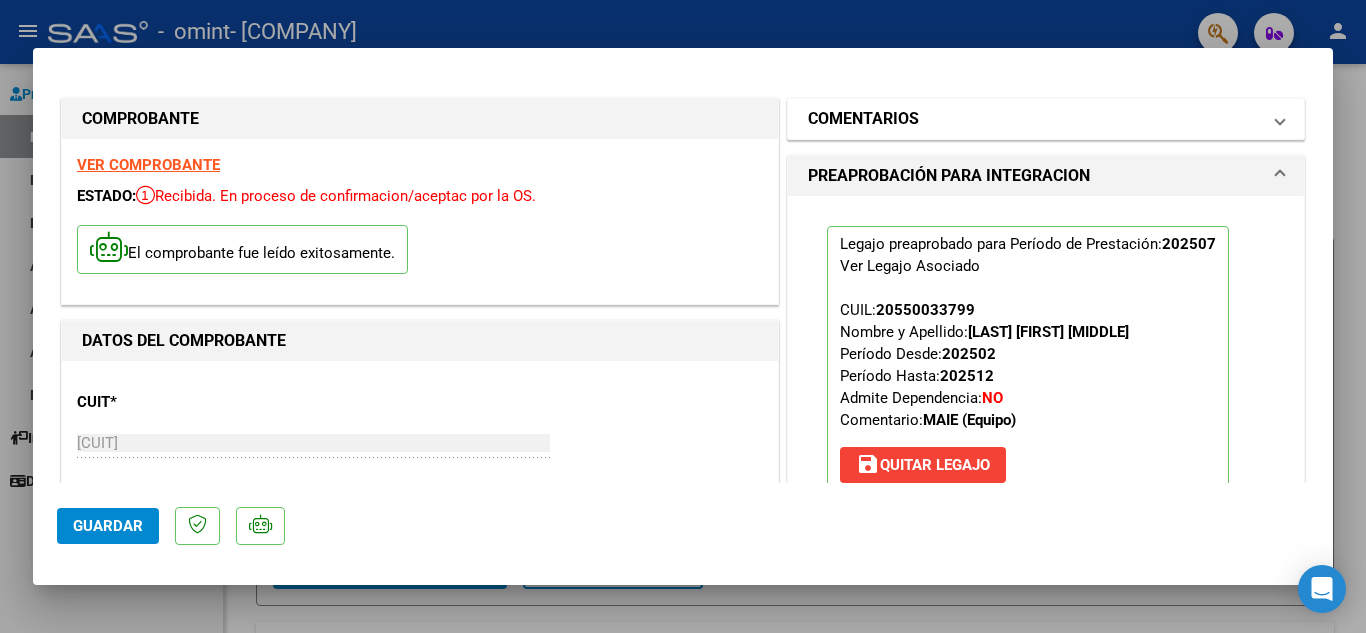 click on "COMENTARIOS" at bounding box center (1034, 119) 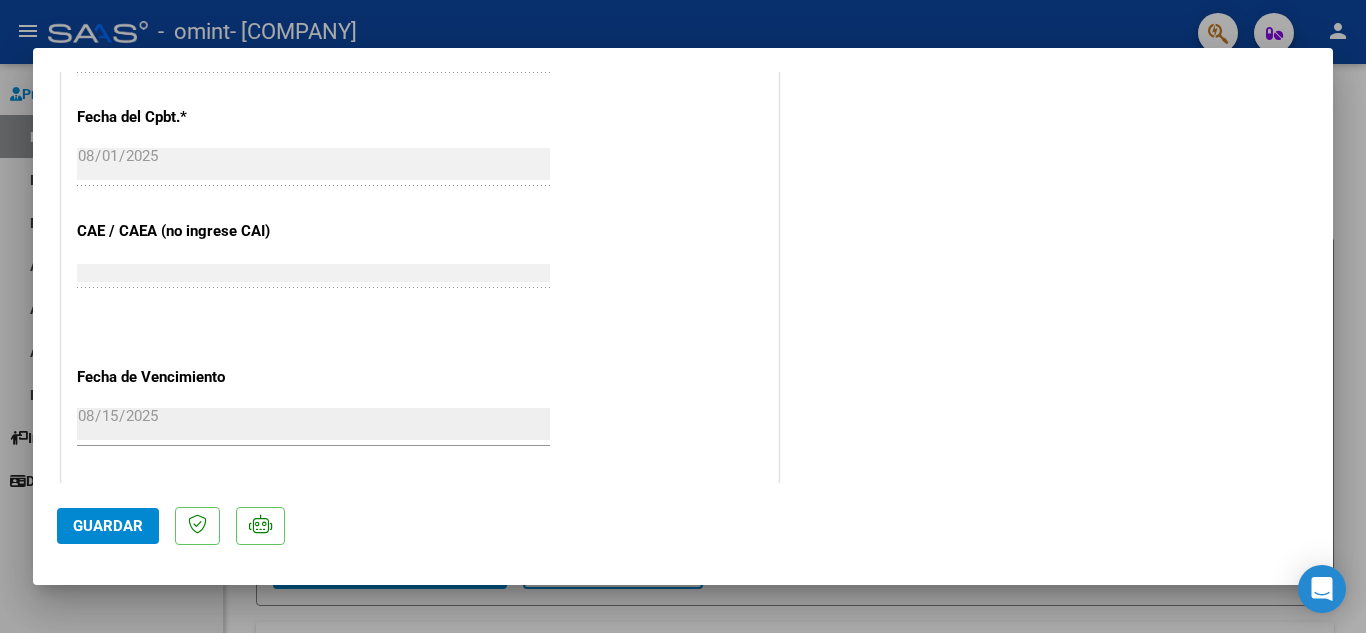 scroll, scrollTop: 1379, scrollLeft: 0, axis: vertical 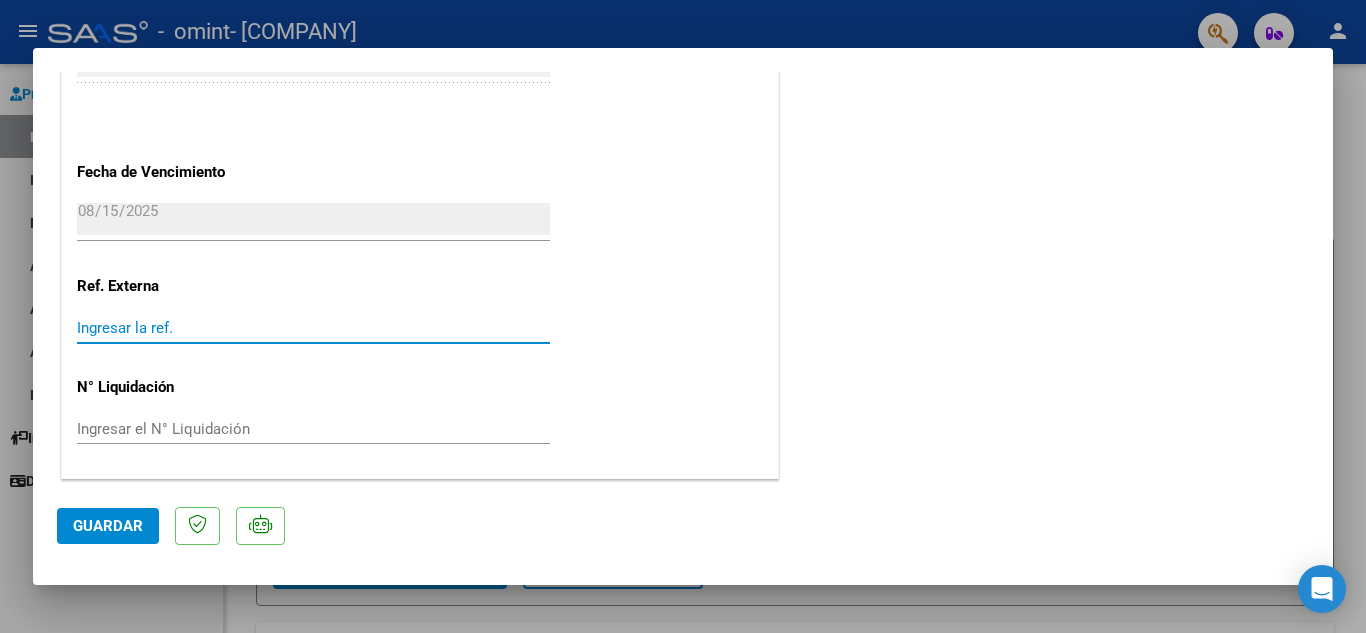click on "Ingresar la ref." at bounding box center [313, 328] 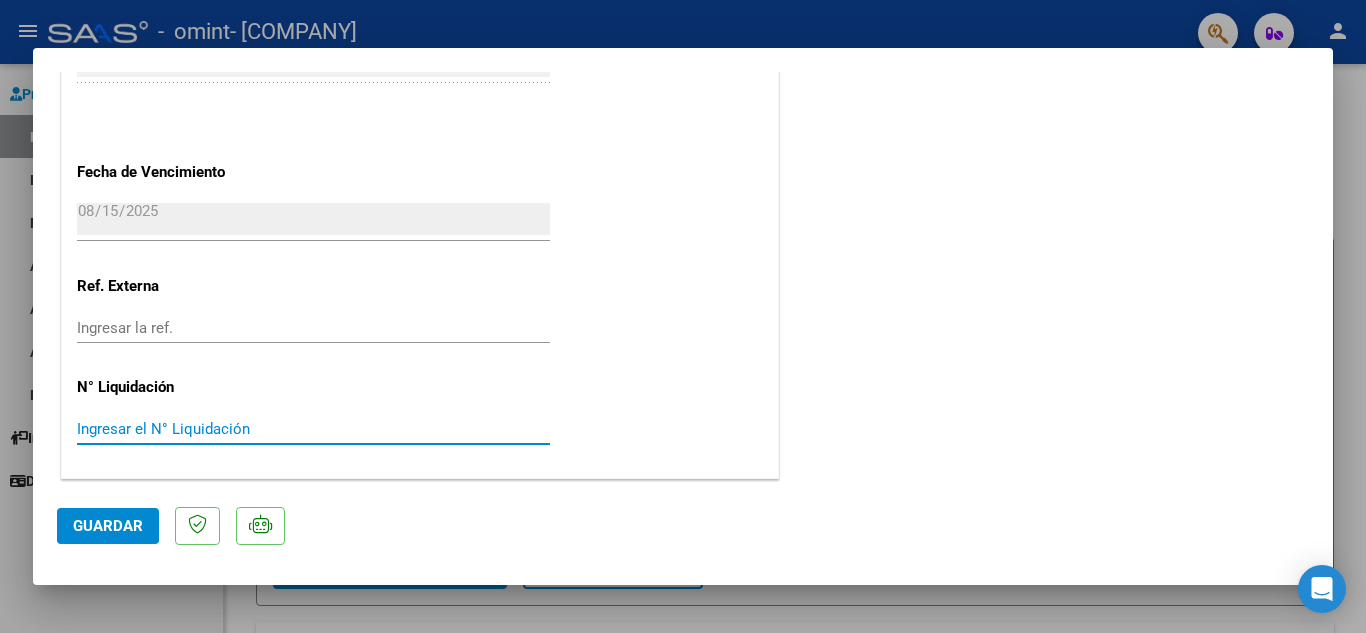 click on "Ingresar el N° Liquidación" at bounding box center [313, 429] 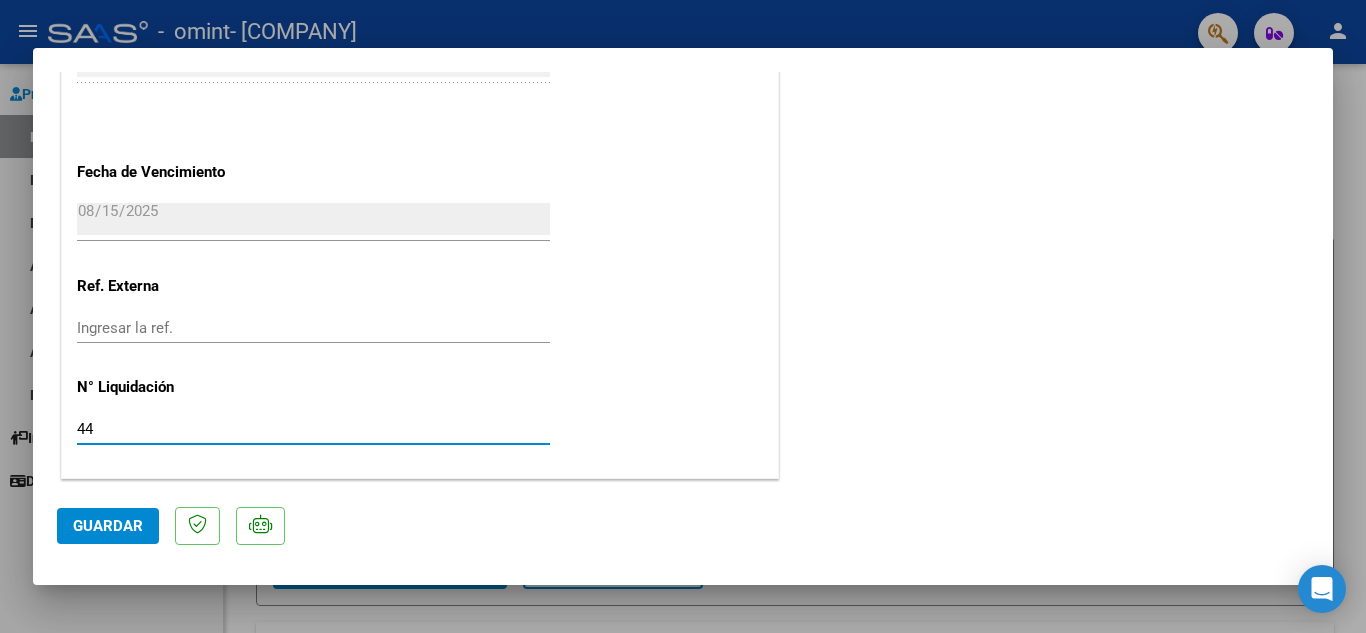 type on "4" 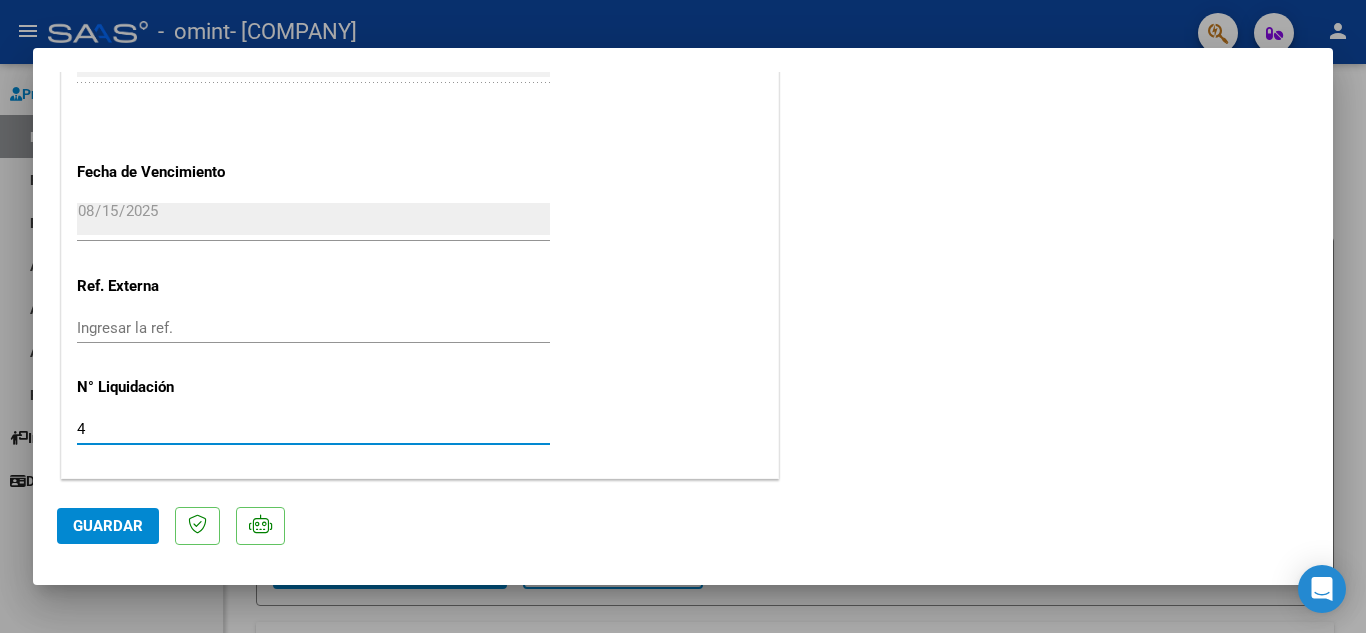 type 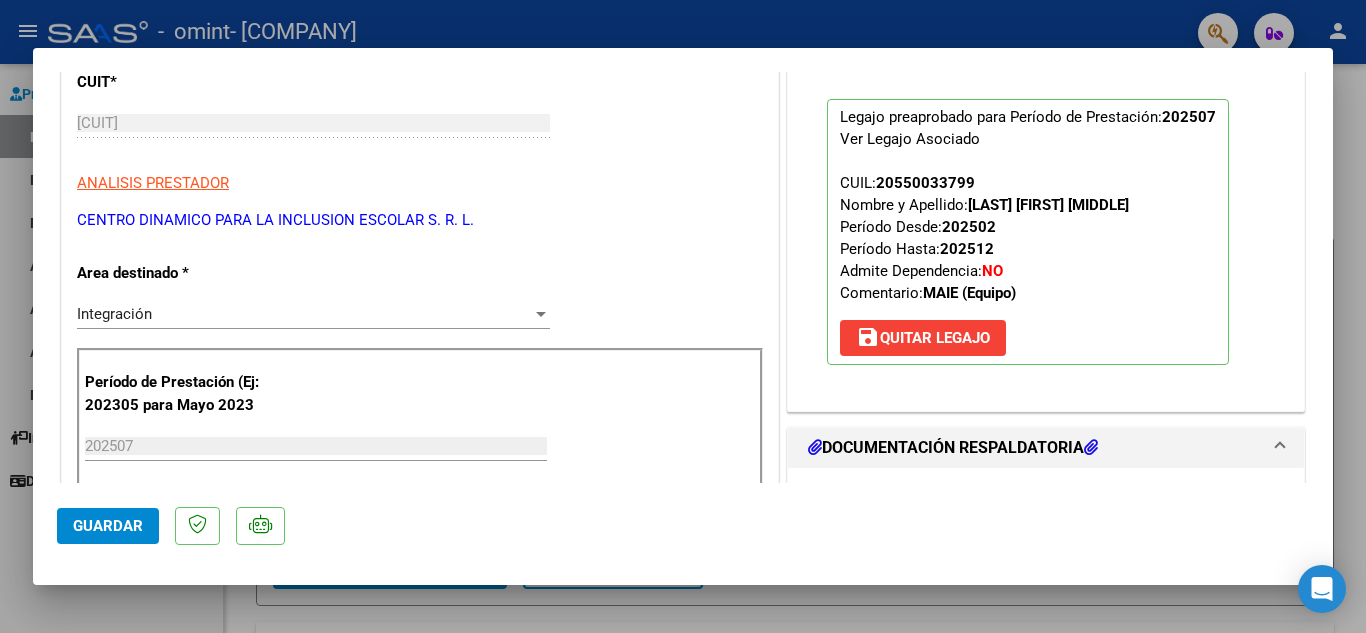scroll, scrollTop: 305, scrollLeft: 0, axis: vertical 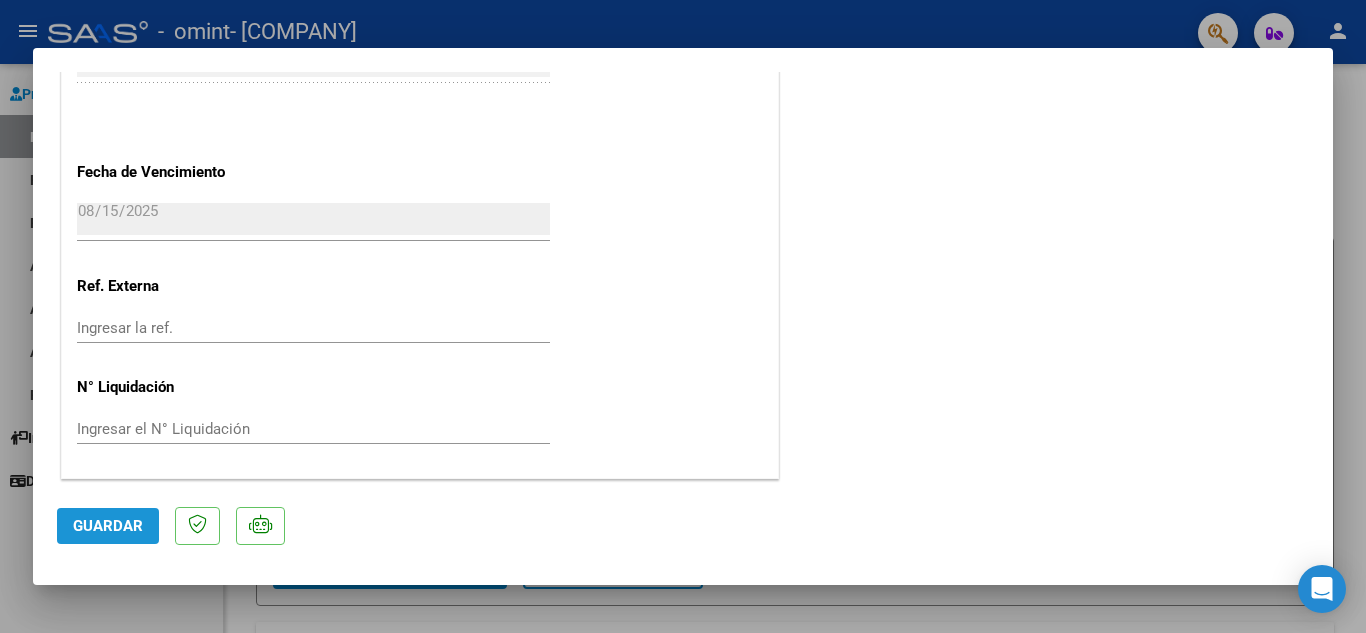 click on "Guardar" 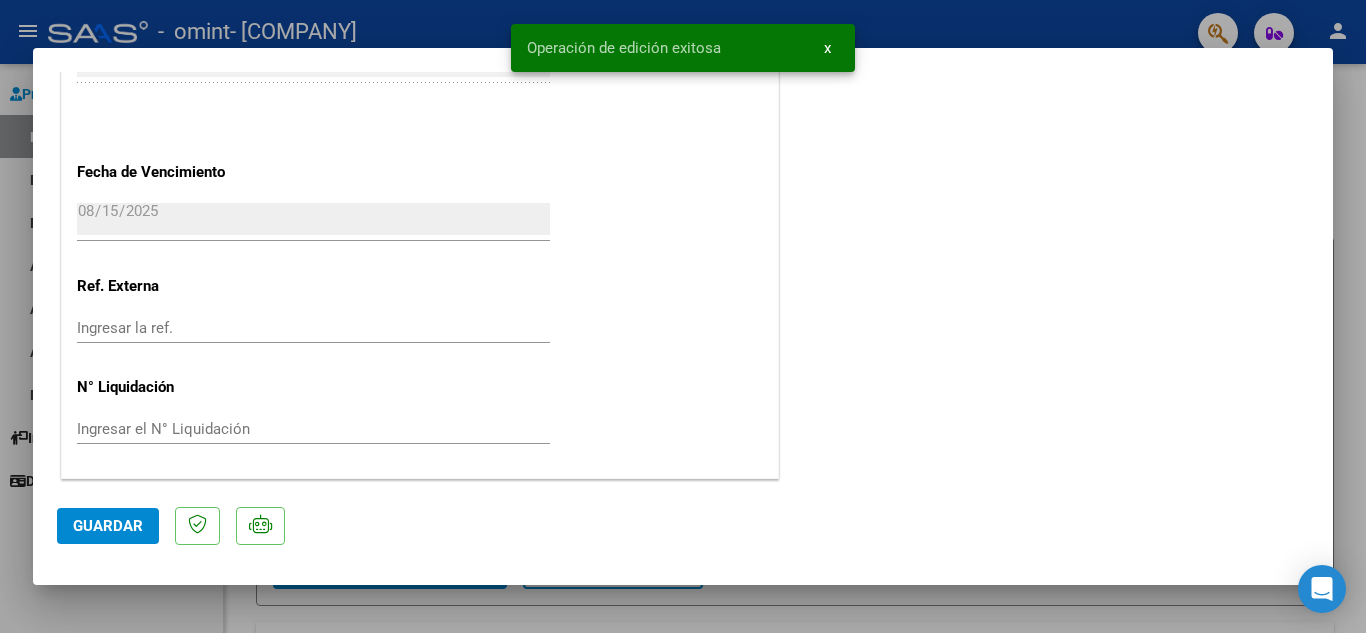 click at bounding box center [683, 316] 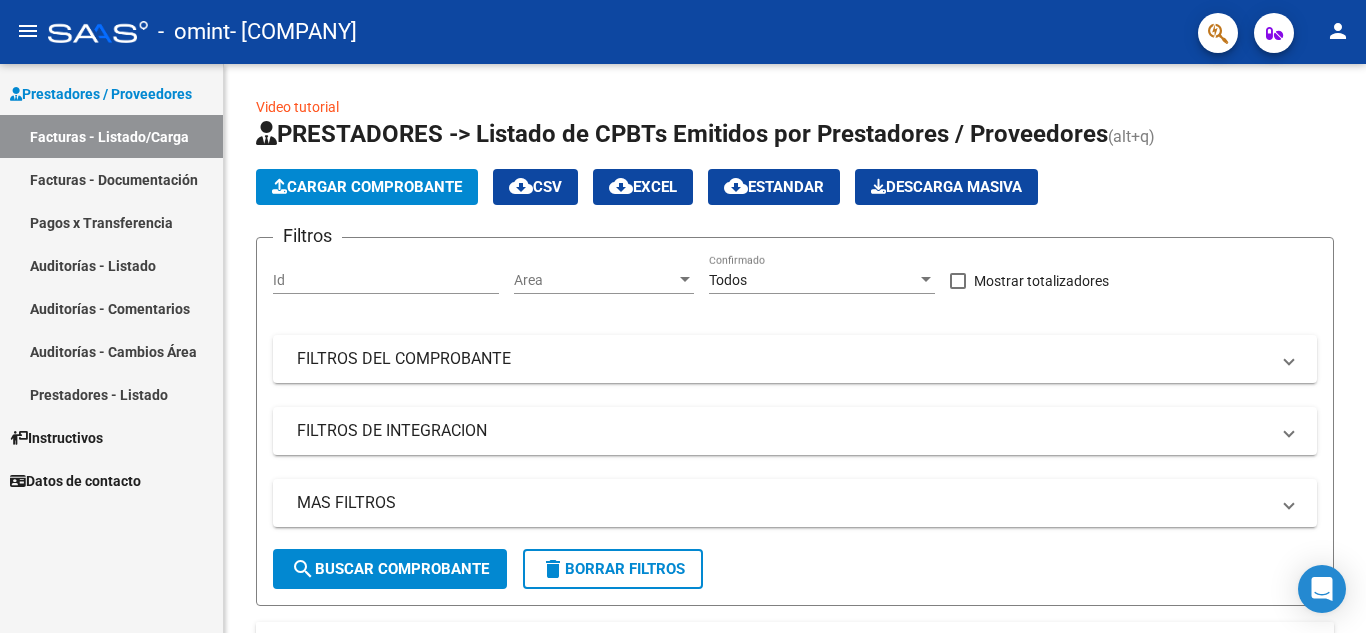 click on "Auditorías - Listado" at bounding box center [111, 265] 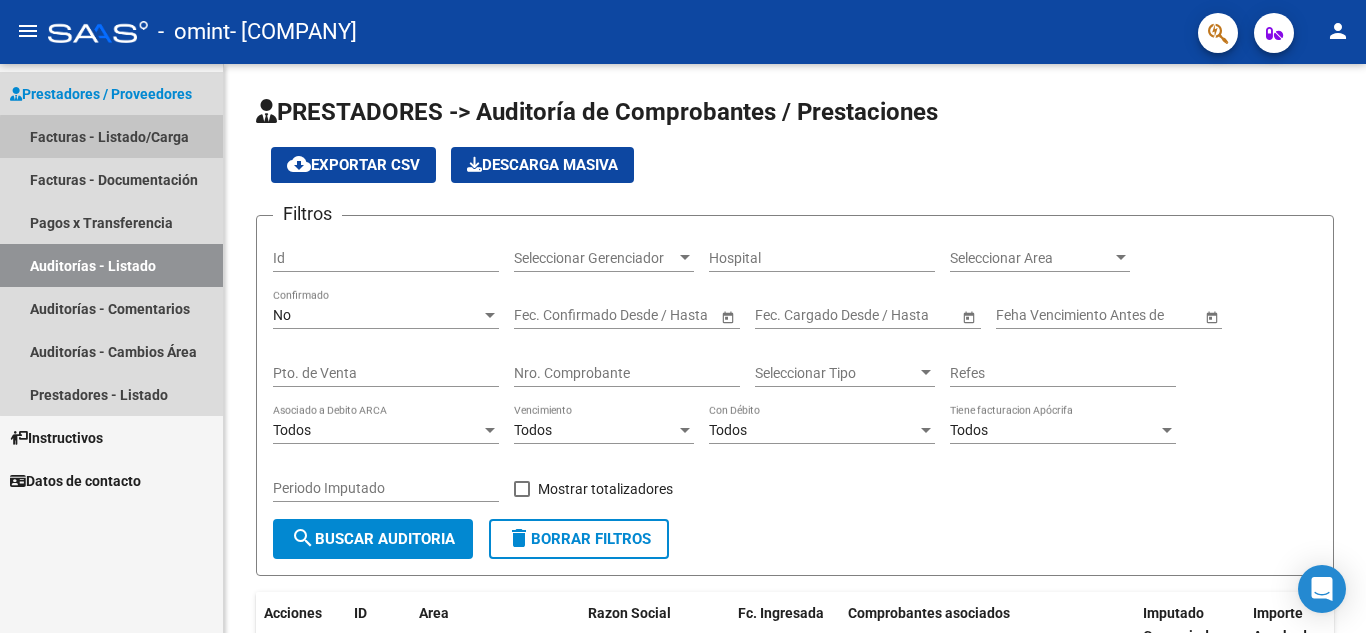 click on "Facturas - Listado/Carga" at bounding box center (111, 136) 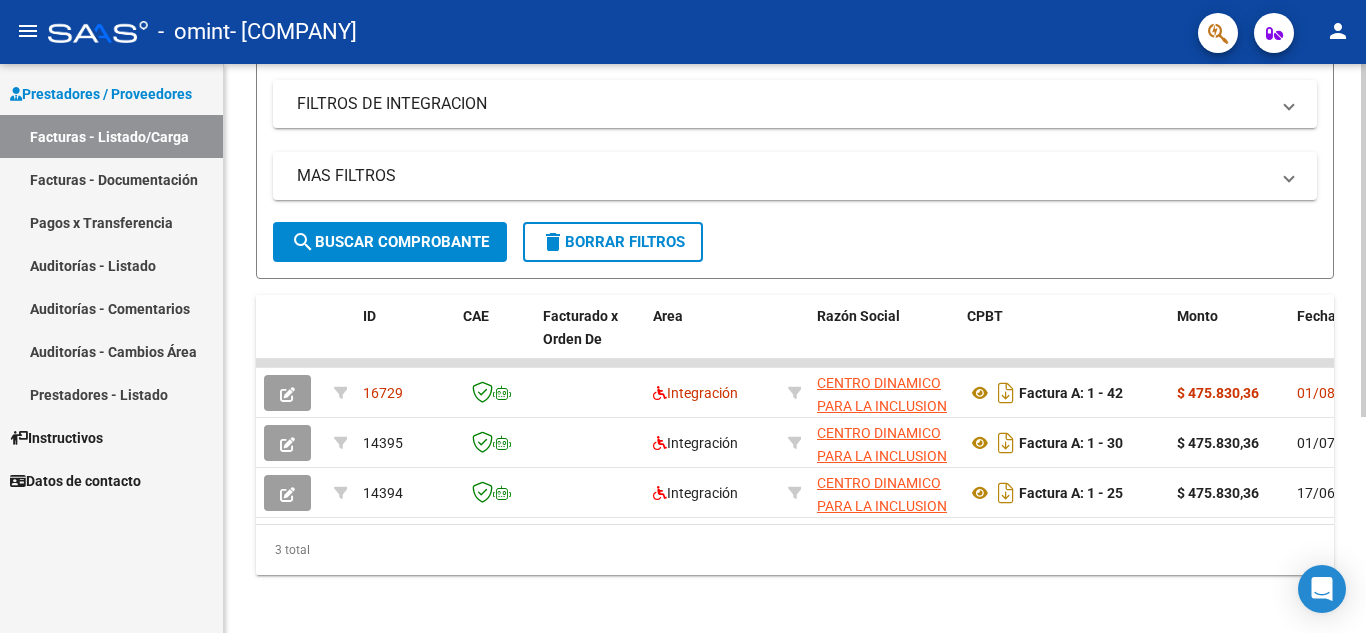 scroll, scrollTop: 329, scrollLeft: 0, axis: vertical 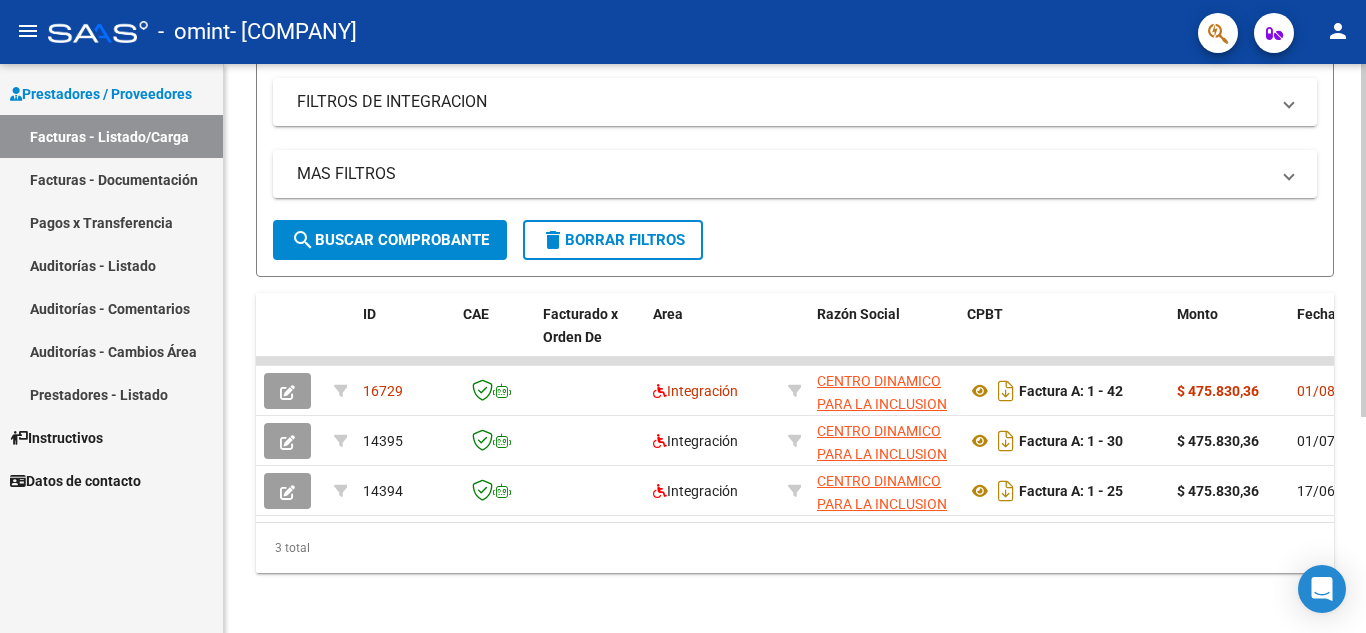 click 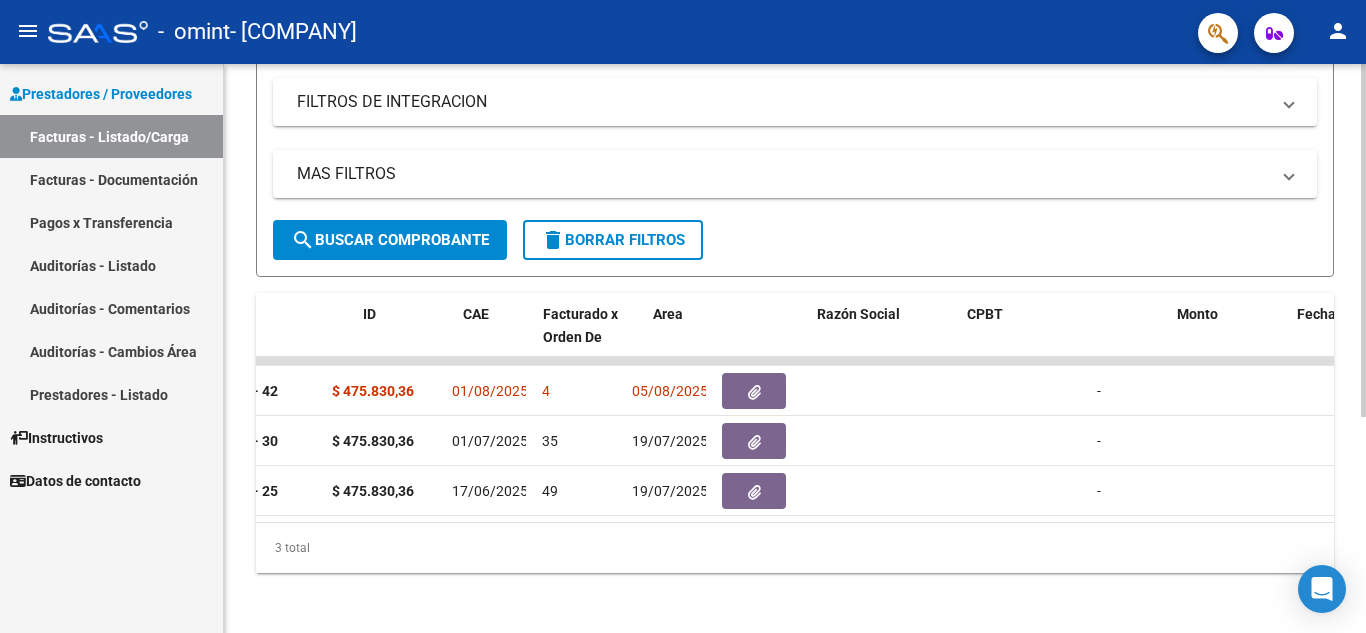 scroll, scrollTop: 0, scrollLeft: 0, axis: both 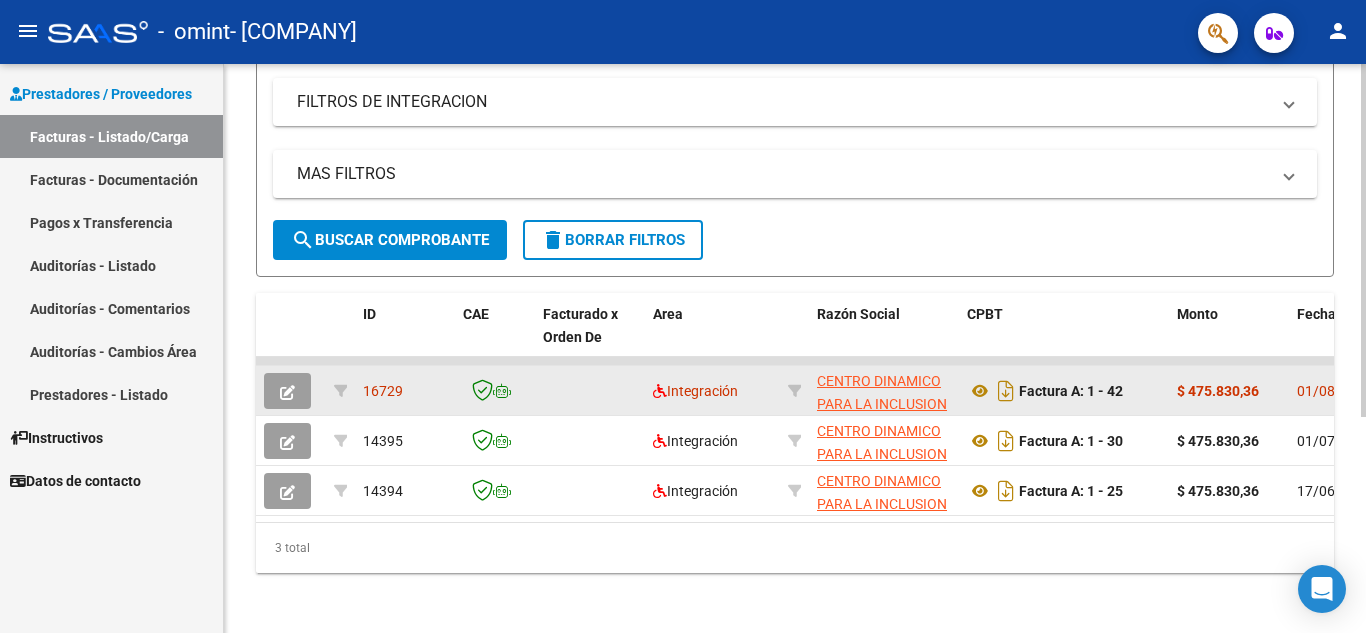 click 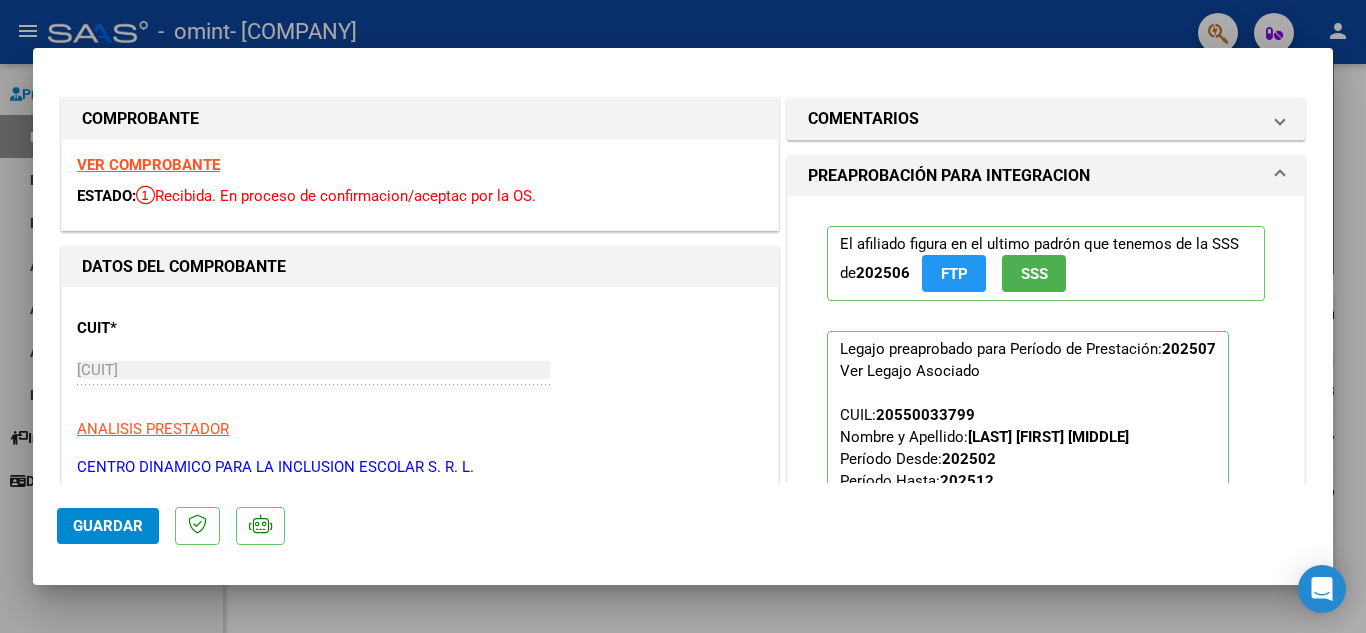 click at bounding box center [683, 316] 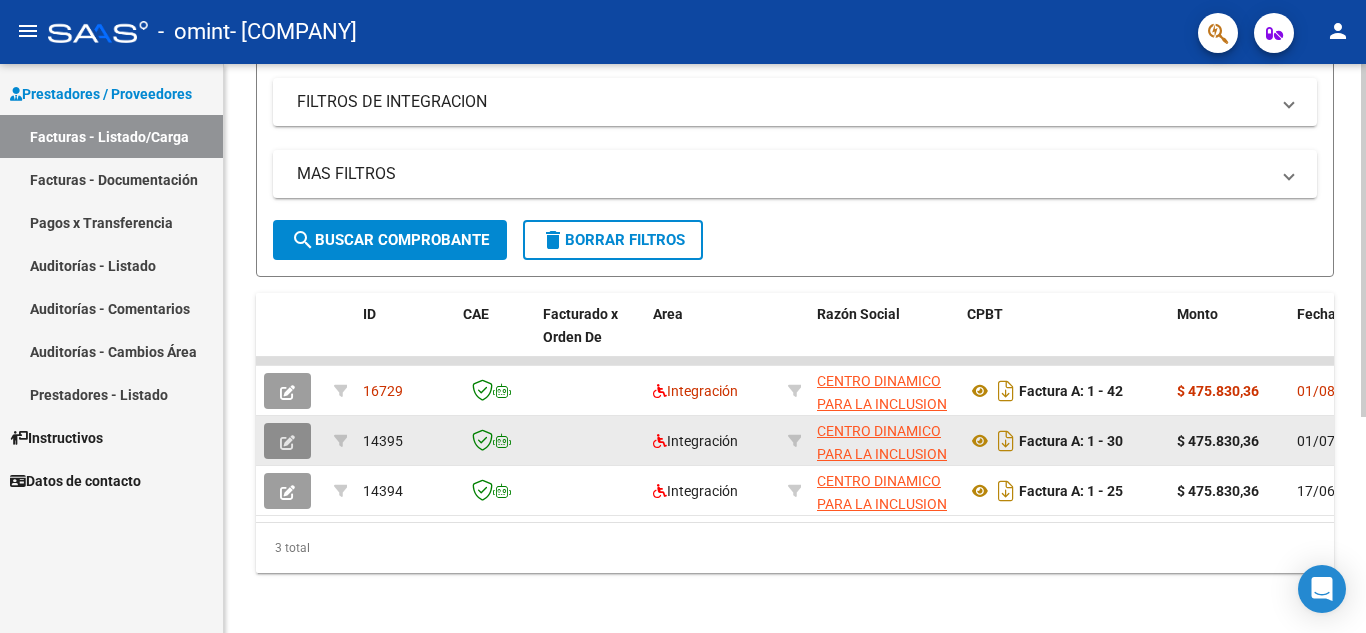 click 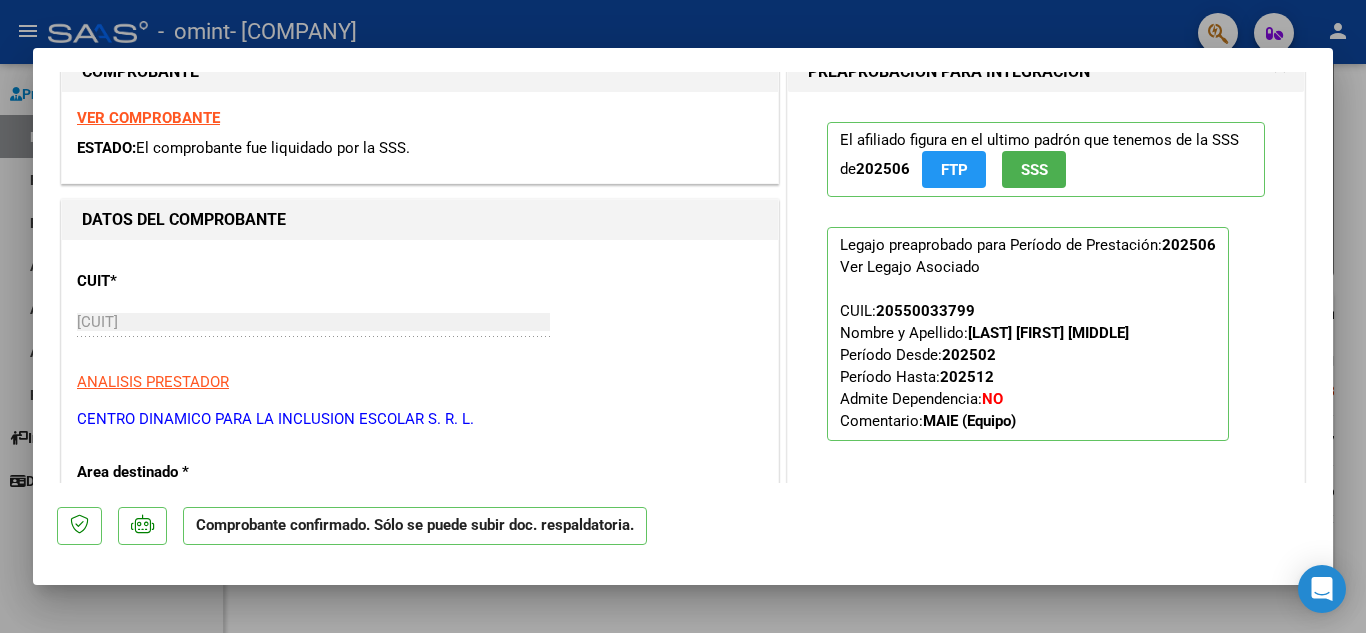 scroll, scrollTop: 0, scrollLeft: 0, axis: both 